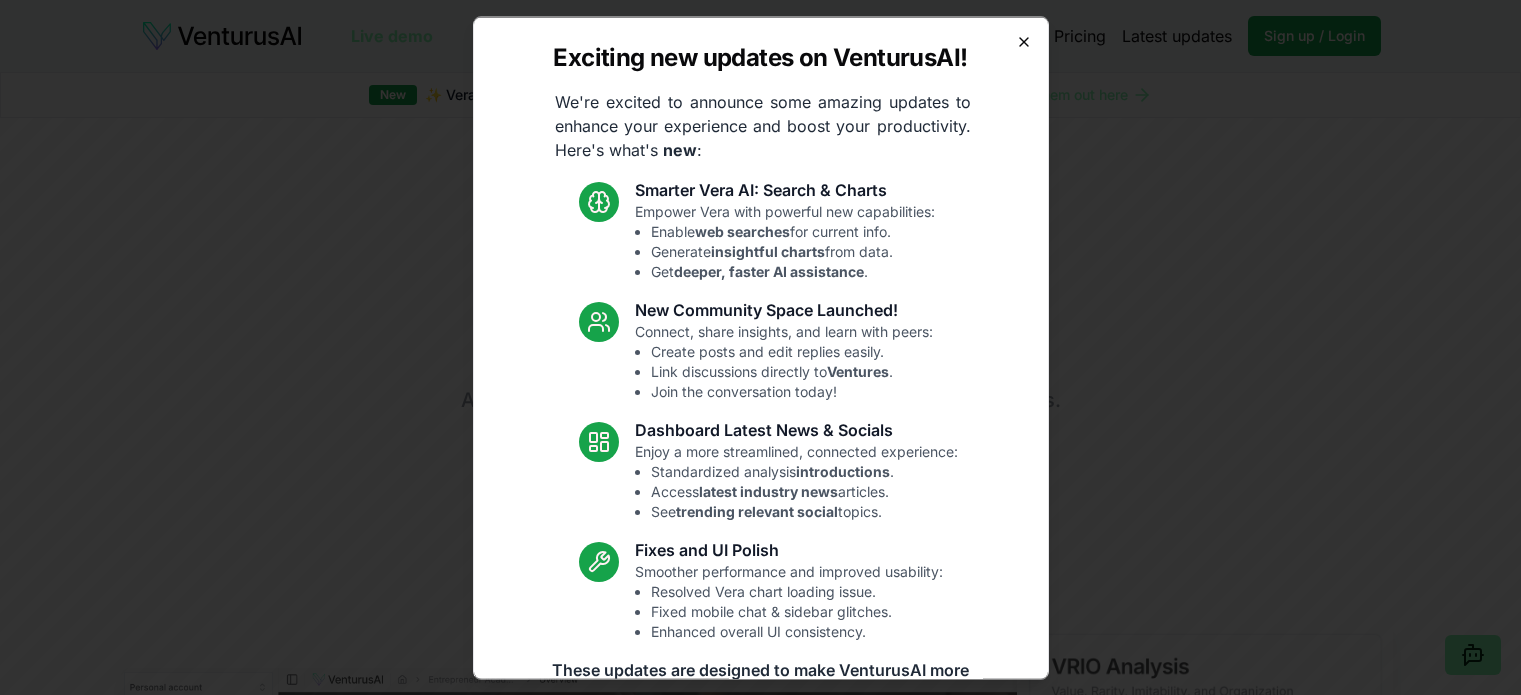 scroll, scrollTop: 0, scrollLeft: 0, axis: both 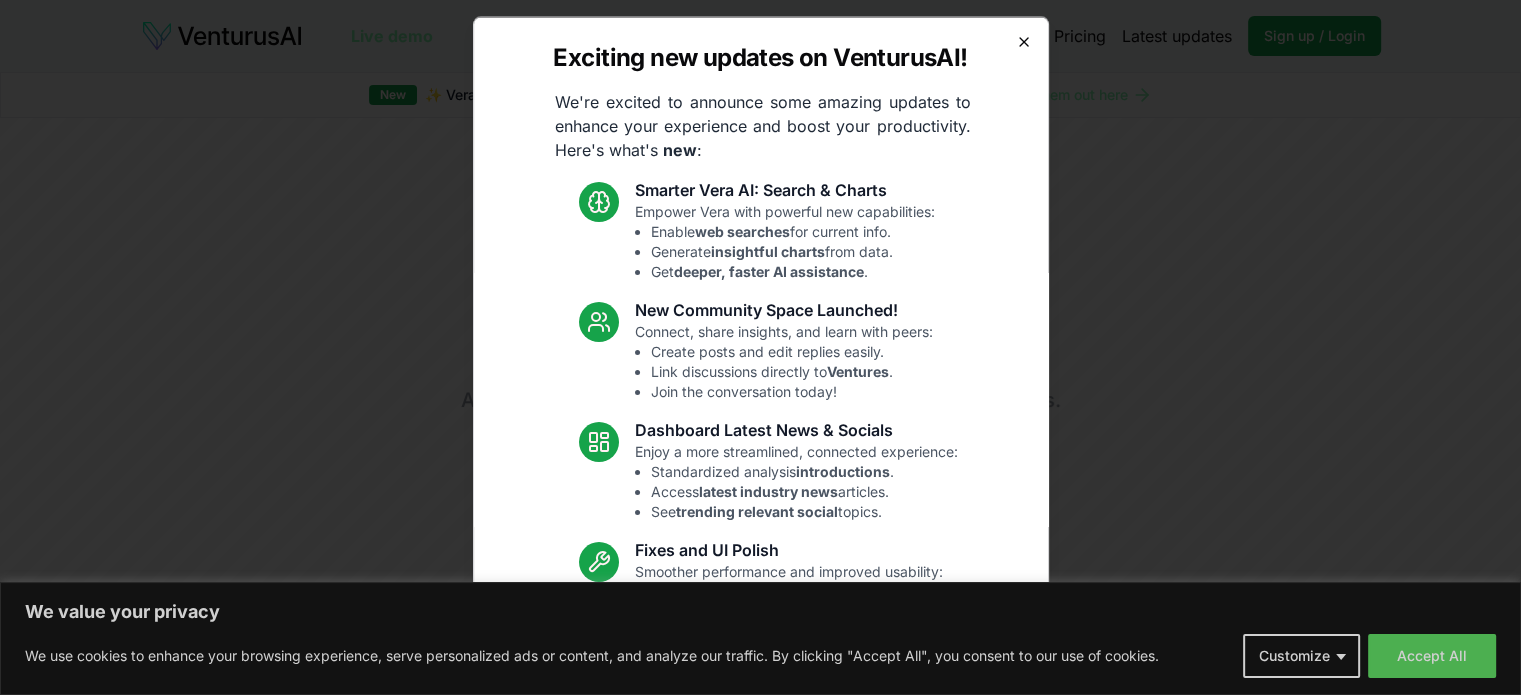 click 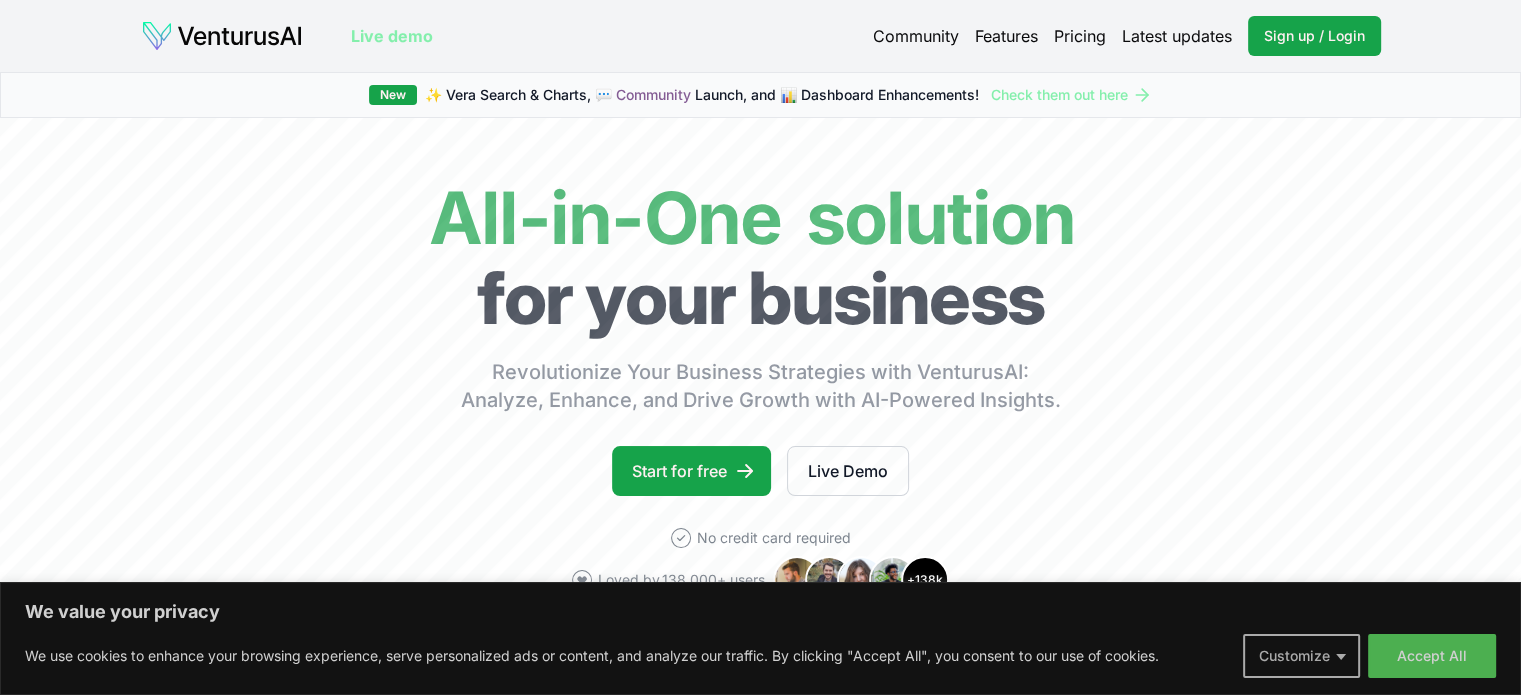 click on "Customize" at bounding box center [1301, 656] 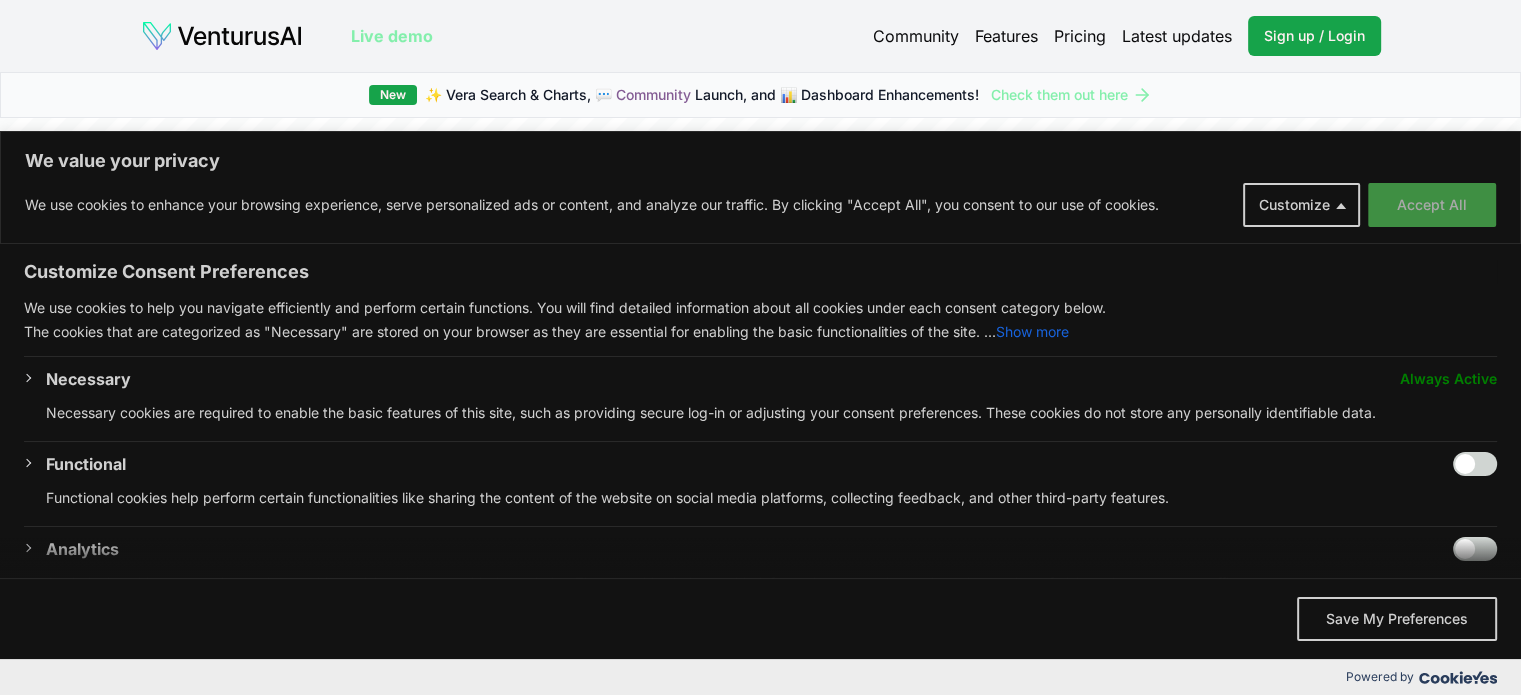 click on "Accept All" at bounding box center (1432, 205) 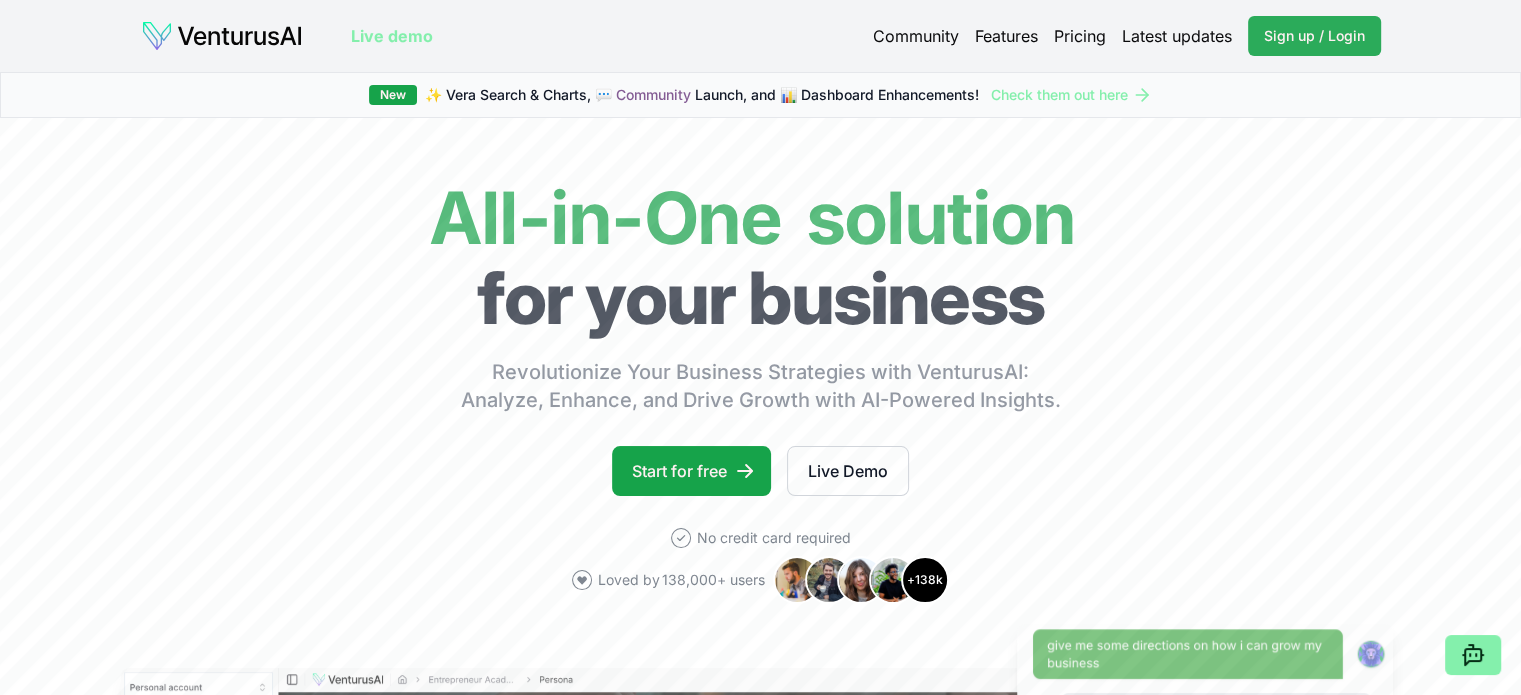 click on "Sign up / Login" at bounding box center [1314, 36] 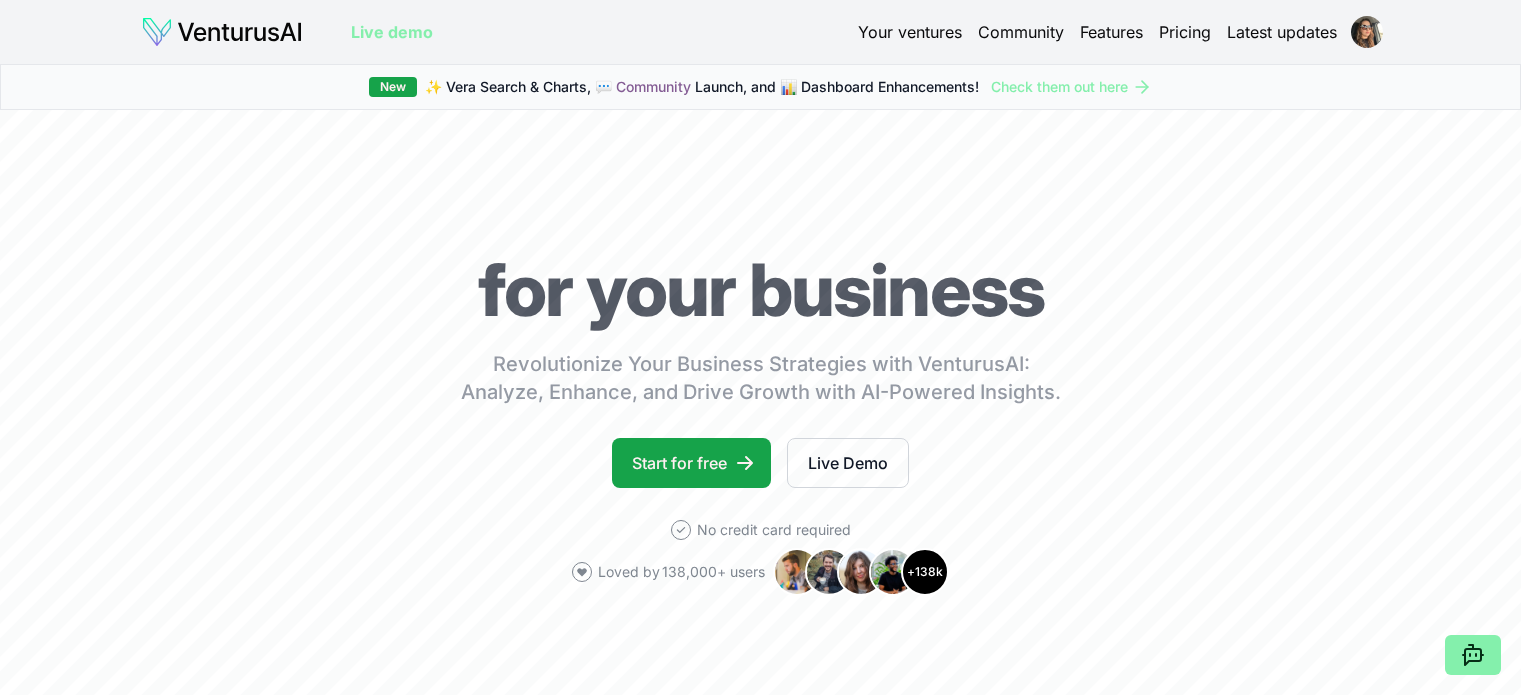 scroll, scrollTop: 0, scrollLeft: 0, axis: both 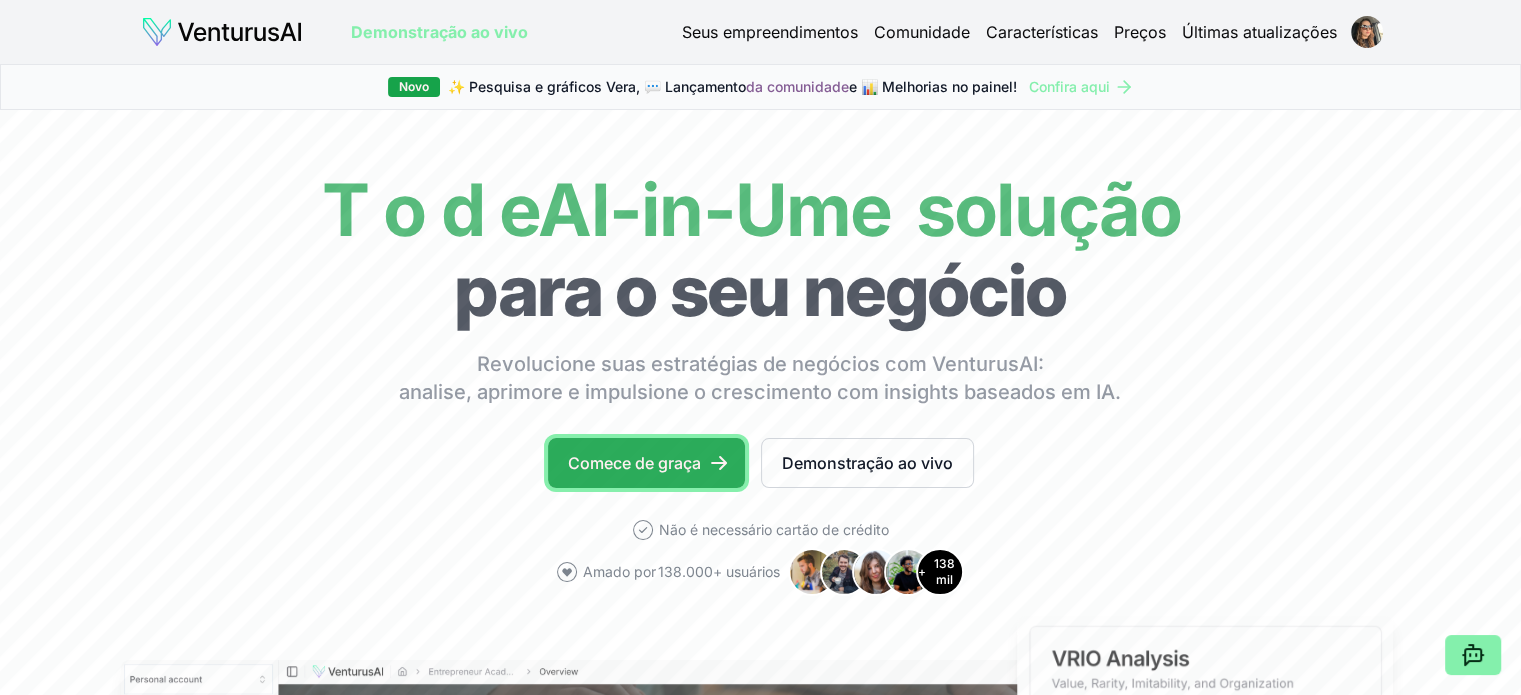 click on "Comece de graça" at bounding box center (634, 463) 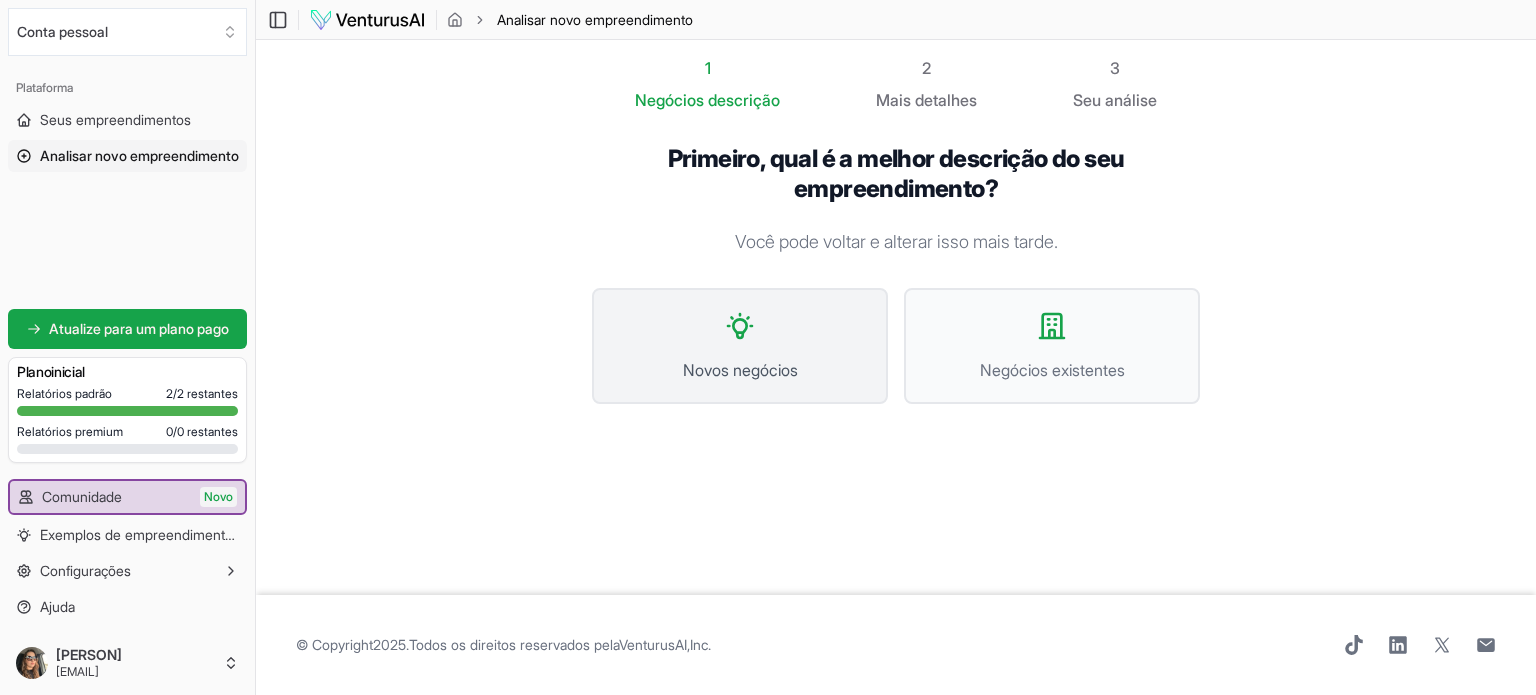click 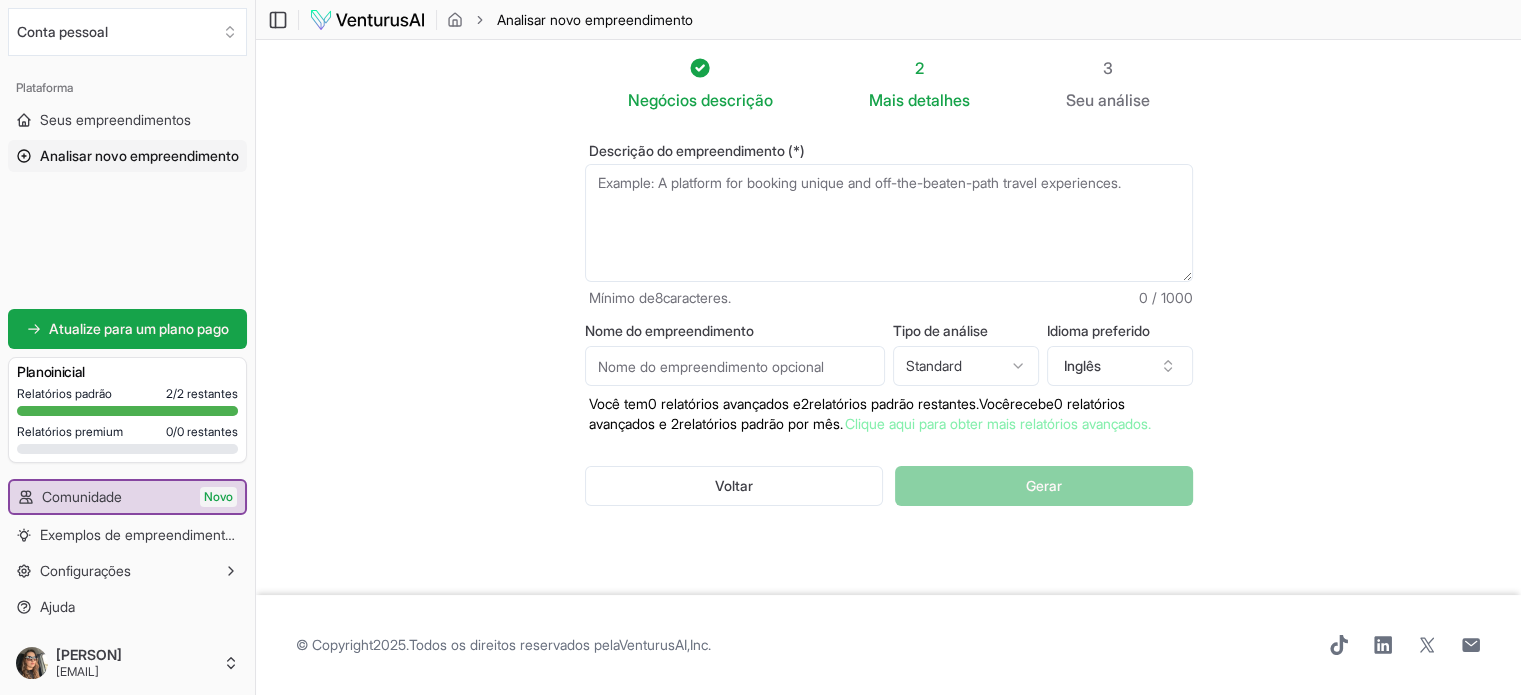 click on "Descrição do empreendimento (*)" at bounding box center [889, 223] 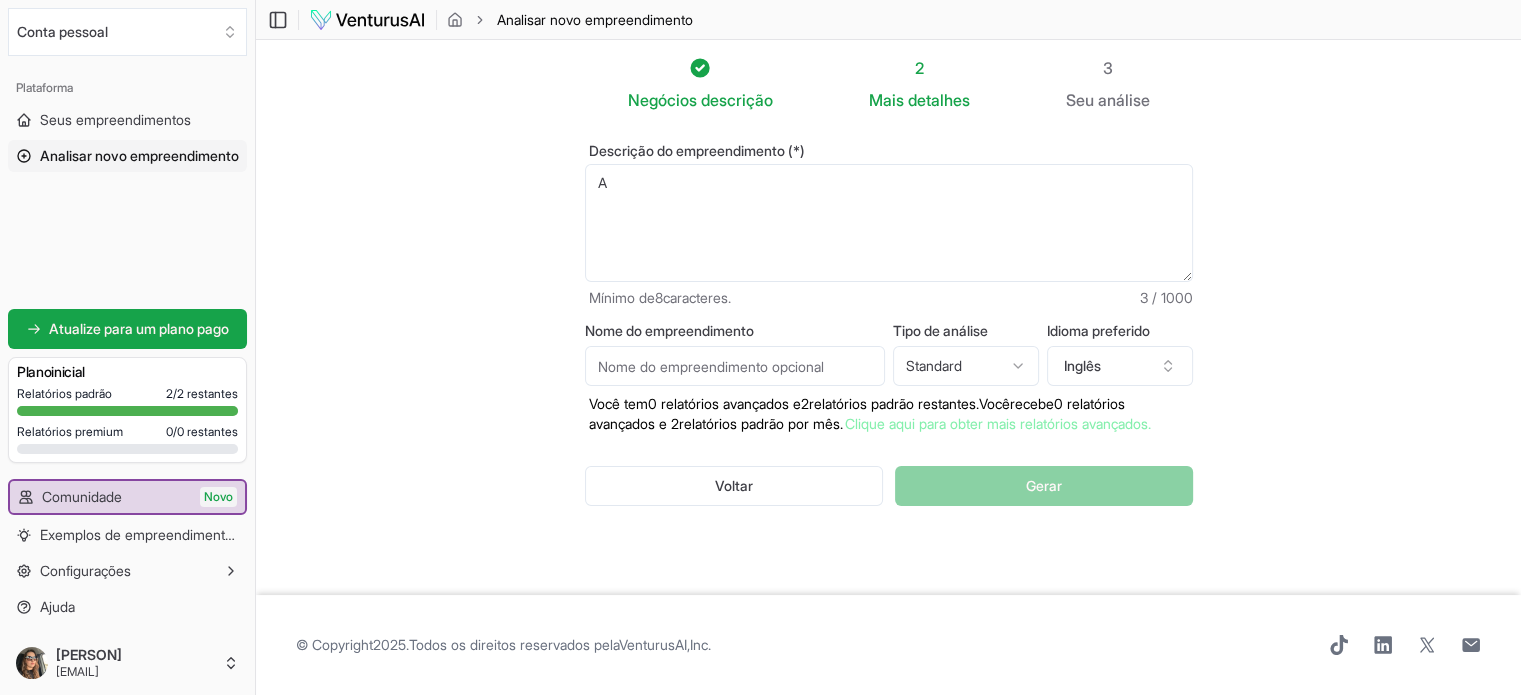 type on "A" 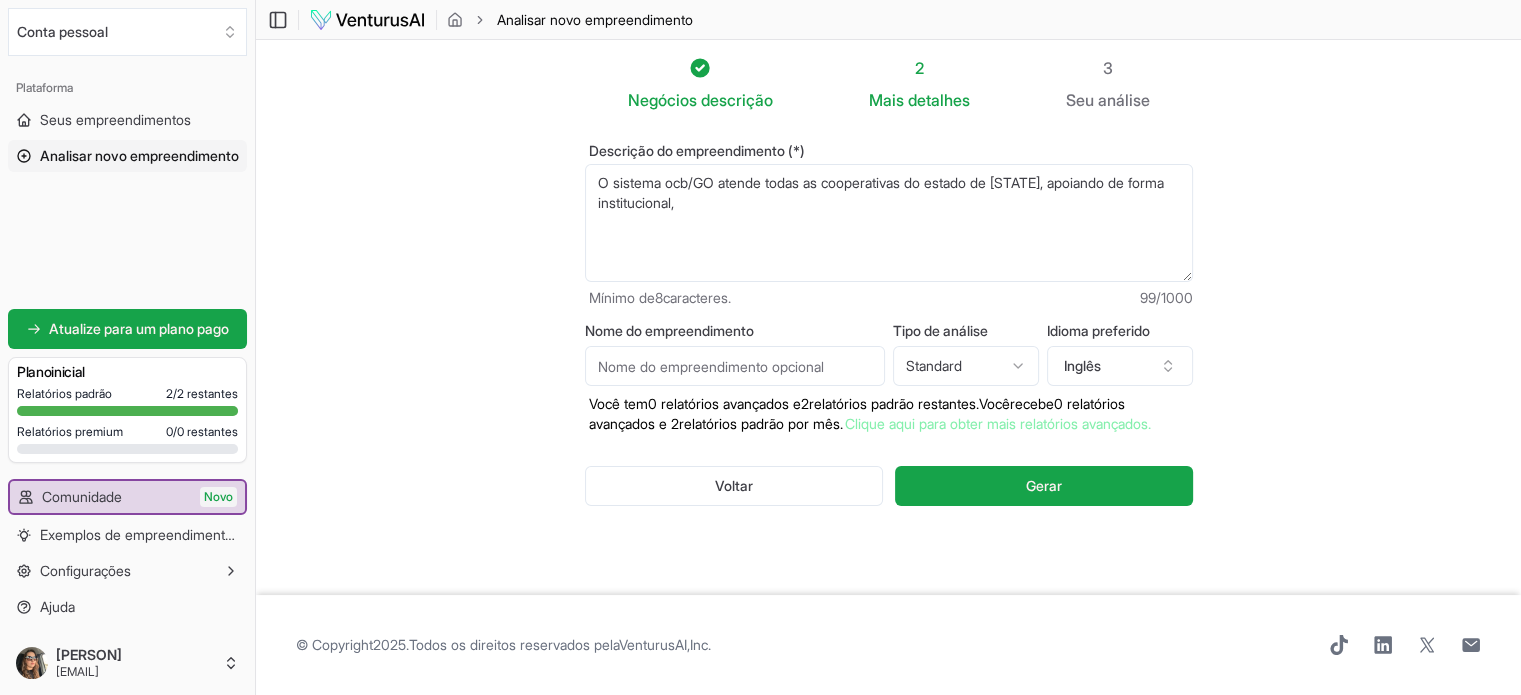 drag, startPoint x: 1053, startPoint y: 186, endPoint x: 1106, endPoint y: 215, distance: 60.41523 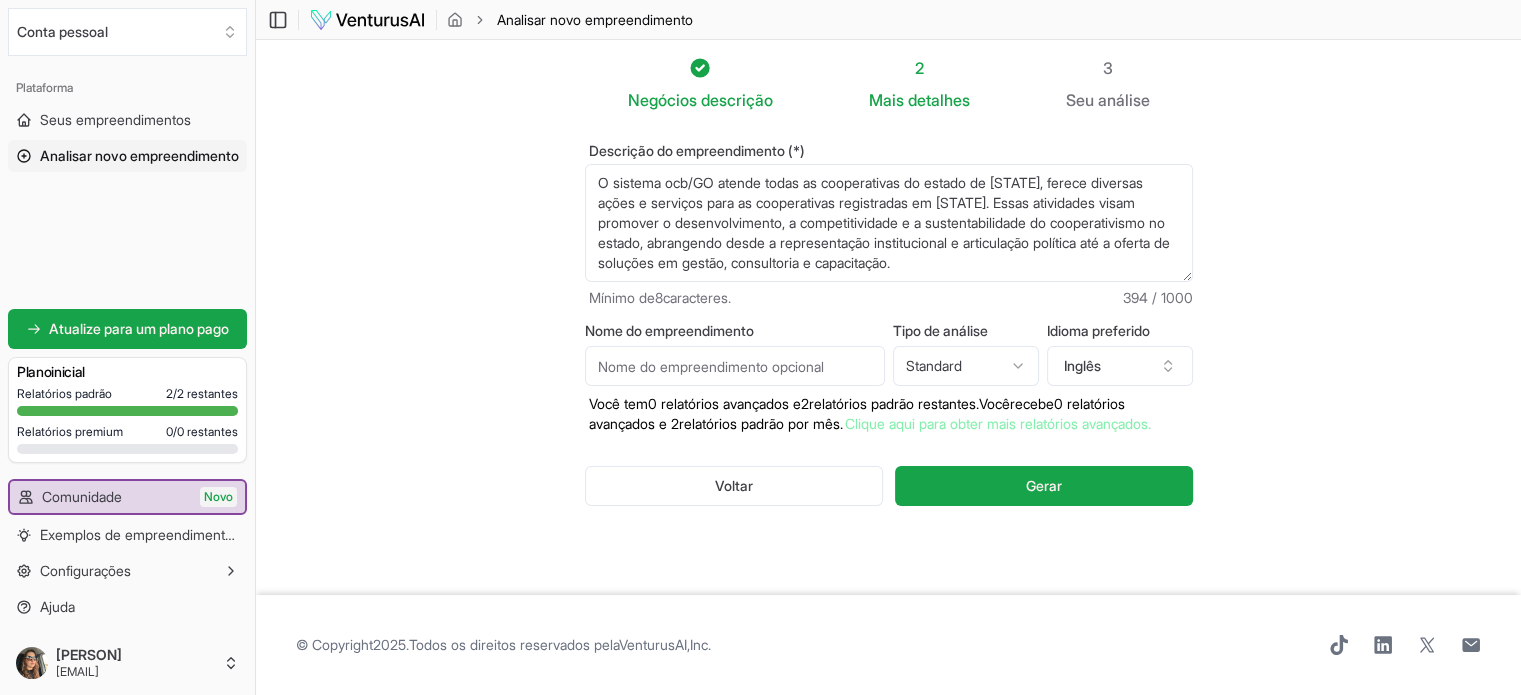 click on "O sistema ocb/GO atende todas as cooperativas do estado de [STATE], apoiando de forma institucional," at bounding box center [889, 223] 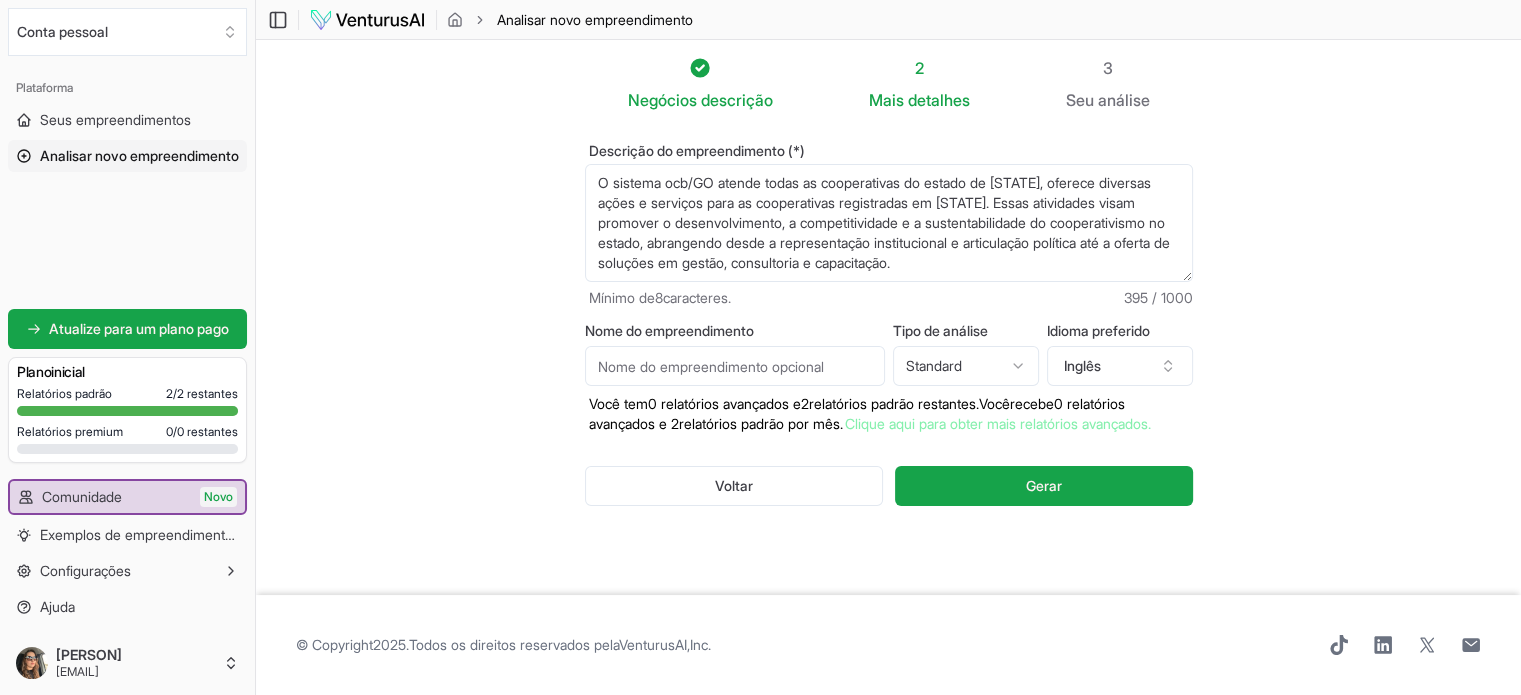 click on "O sistema ocb/GO atende todas as cooperativas do estado de [STATE], apoiando de forma institucional," at bounding box center (889, 223) 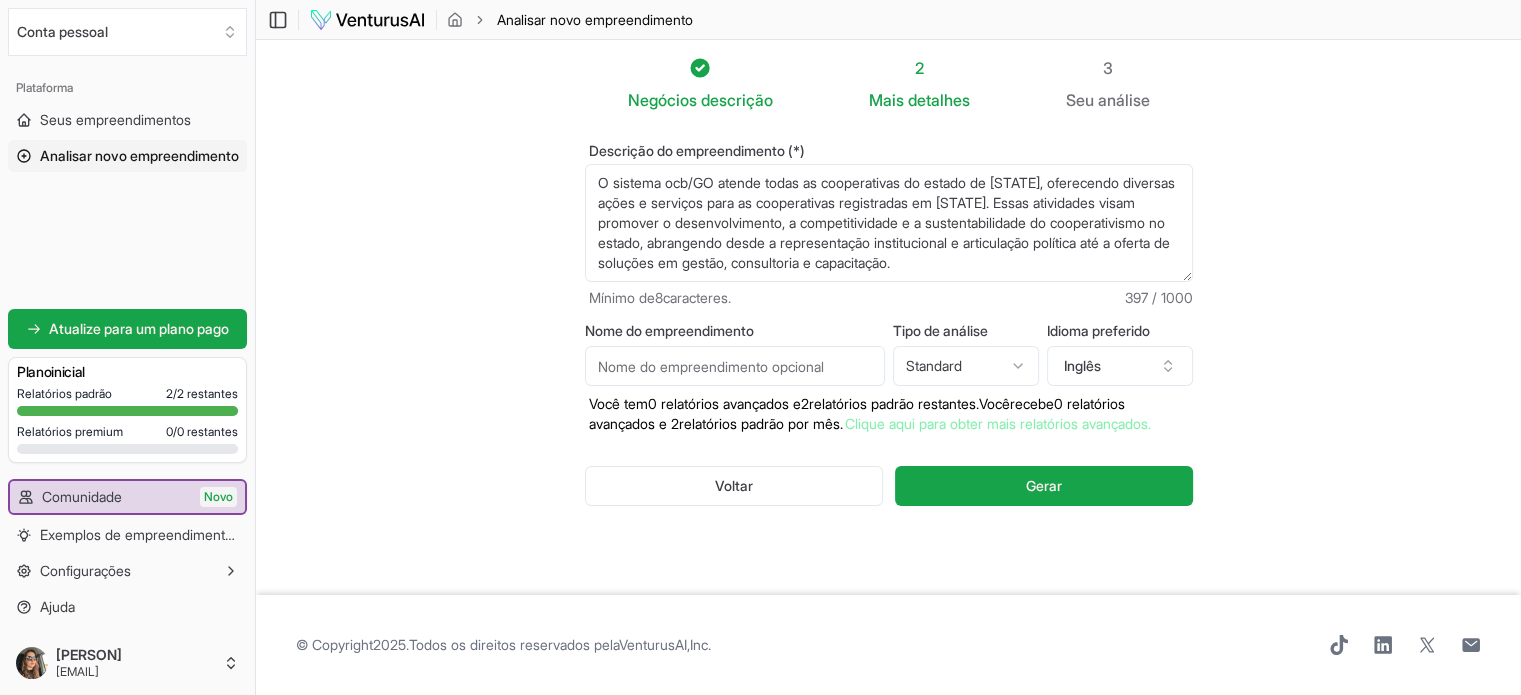 drag, startPoint x: 918, startPoint y: 202, endPoint x: 1006, endPoint y: 201, distance: 88.005684 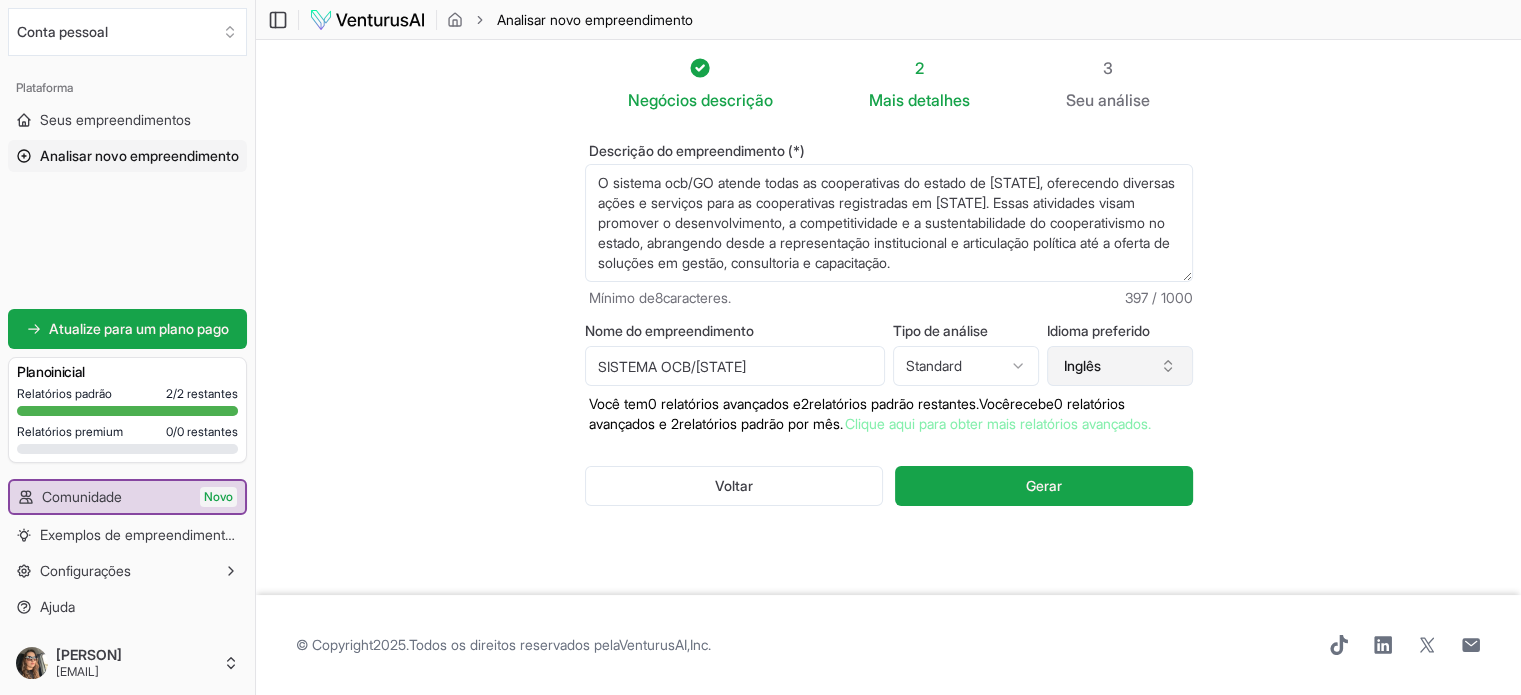 type on "SISTEMA OCB/[STATE]" 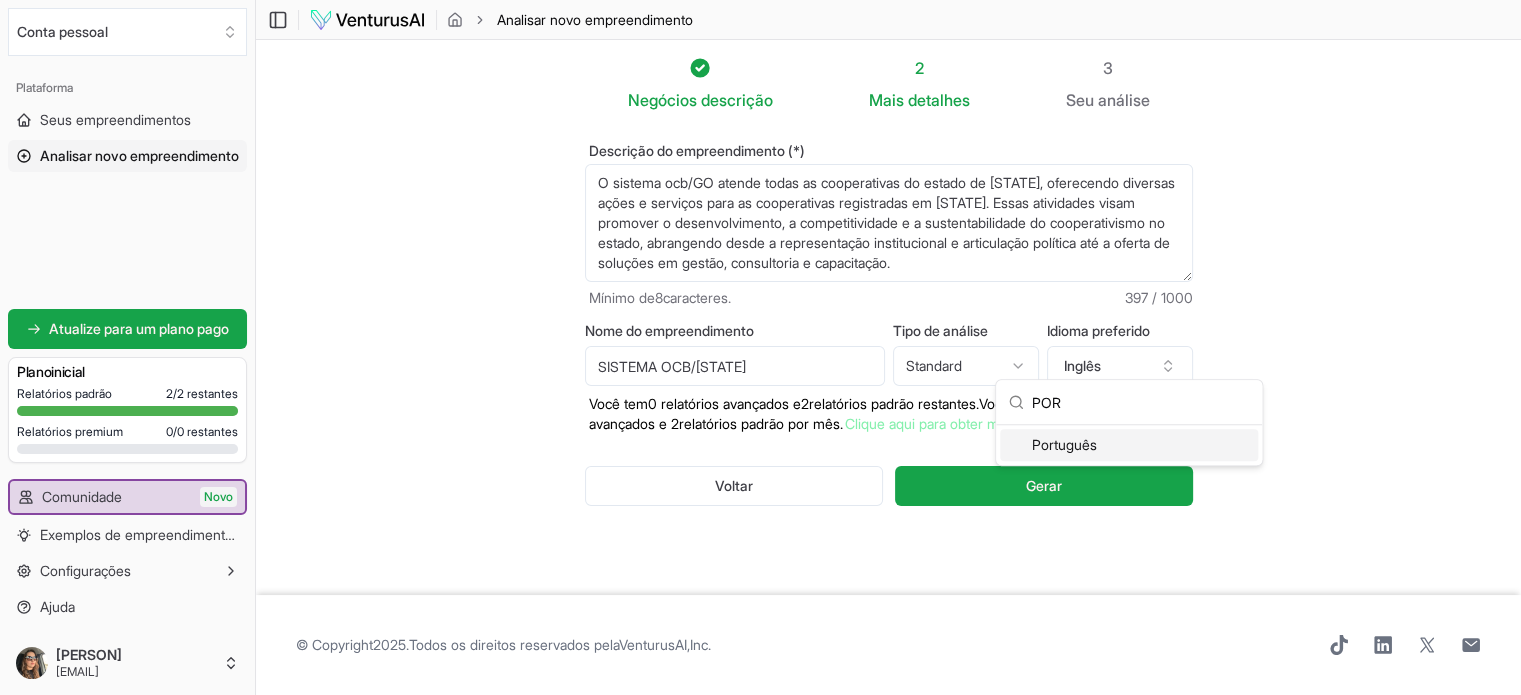 type on "POR" 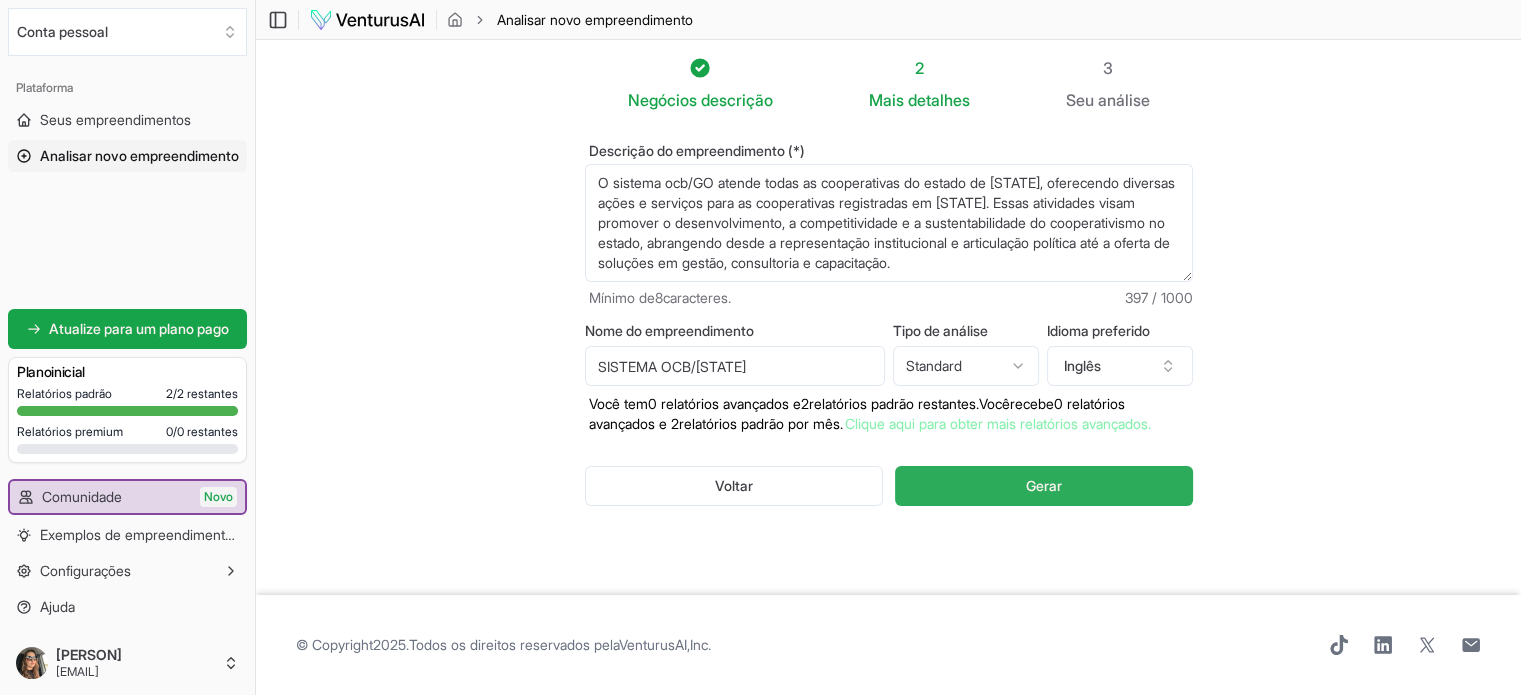 click on "Gerar" at bounding box center [1044, 485] 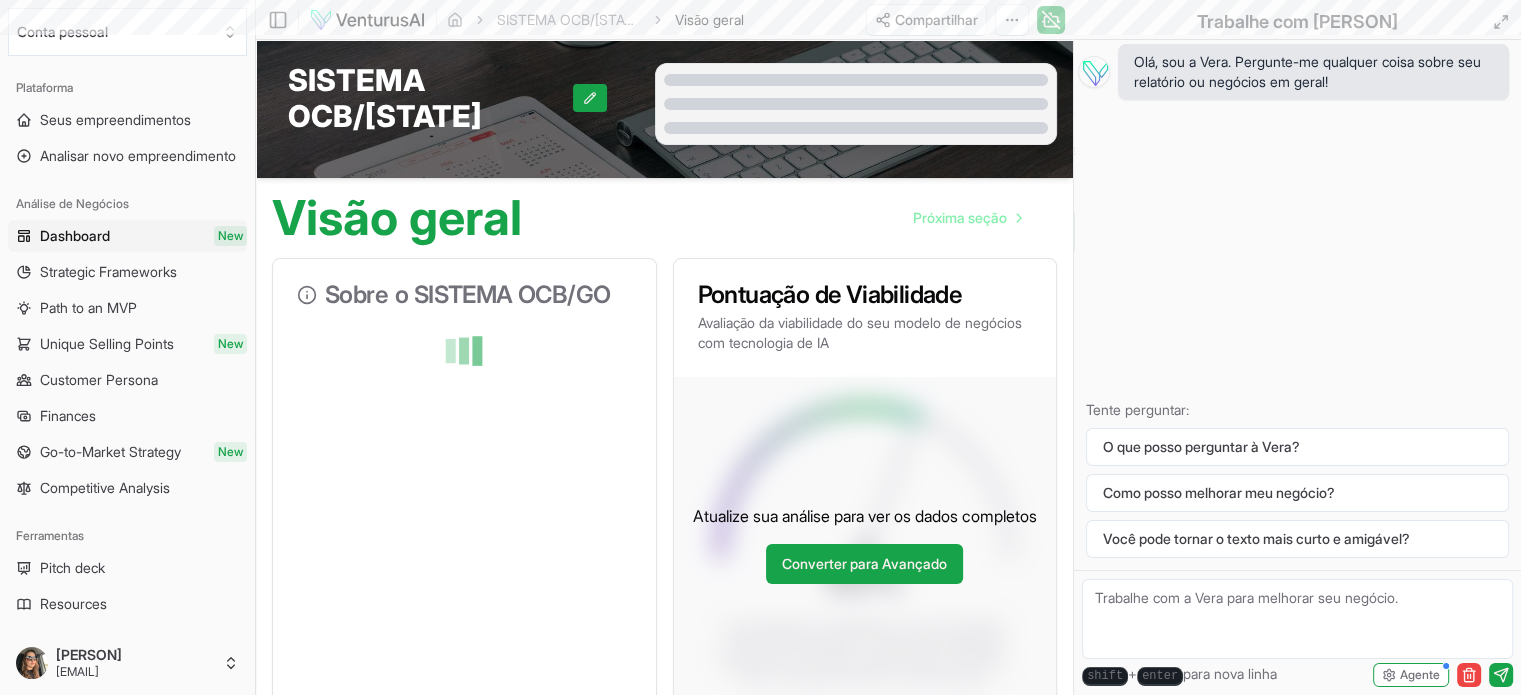 scroll, scrollTop: 0, scrollLeft: 0, axis: both 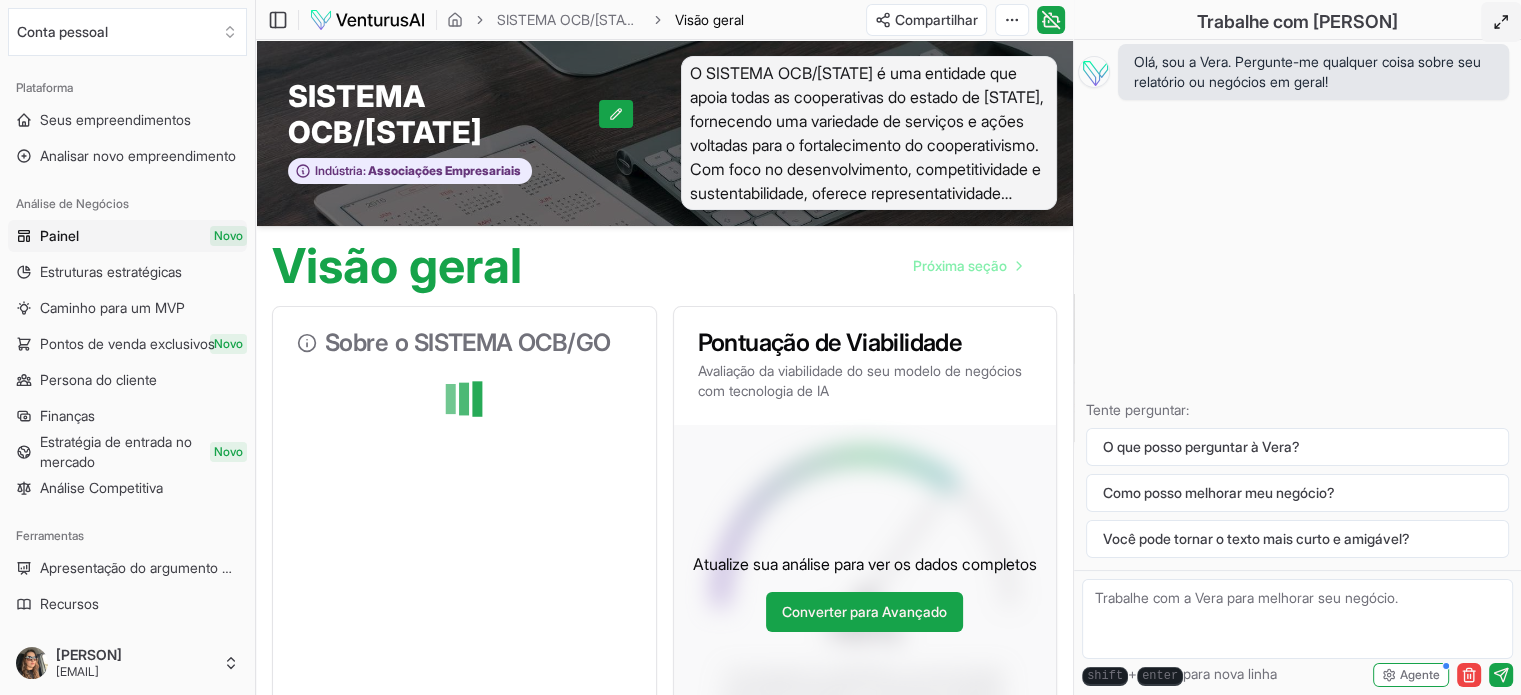 click 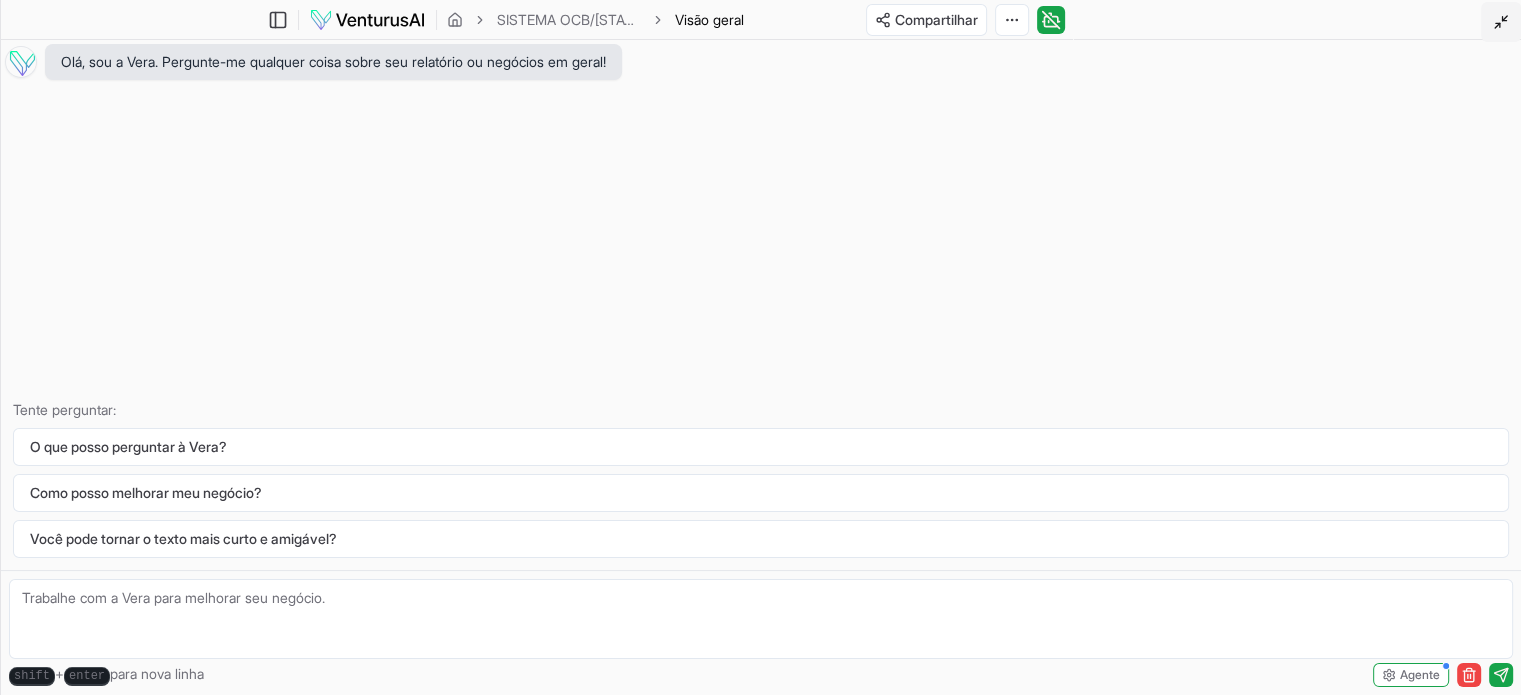 click 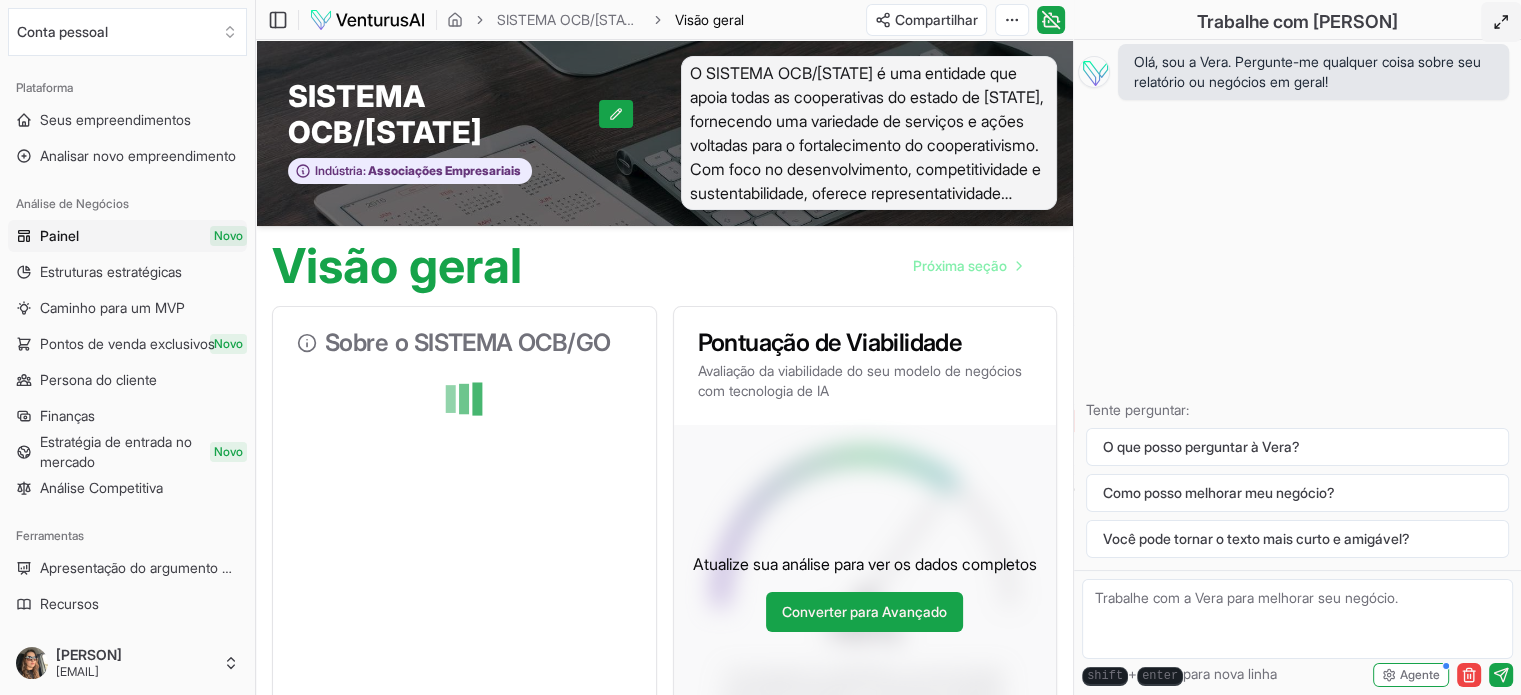 click on "Sobre  o SISTEMA OCB/GO Pontuação de Viabilidade Avaliação da viabilidade do seu modelo de negócios com tecnologia de IA 70 % A pontuação de viabilidade é uma pontuação proprietária baseada no modelo de negócios, tamanho do mercado, análise SWOT, PESTEL, Cinco Forças de Porter e outros fatores. Atualize sua análise para ver os dados completos Converter para Avançado Ver estratégia de entrada no mercado Últimas notícias Notícias e atualizações recentes do setor Lorem Ipsum Dolor Sit Amet Consectetur adipiscing elit, sed do eiusmod tempor incididunt ut labore et dolore magna aliqua. Fonte de amostra • 31 de dezembro de 2023 Ut Enim Ad Minim Veniam Quis nostrud exercitation ullamco laboris nisi ut aliquip ex ea comodo consequat. Notícias de espaço reservado • 1 de janeiro de 2024 Duis Aute Irure Dolor em Reprehenderit Voluptate velit esse cillum dolore eu fugiat nulla pariatur. Exemplo de feed • 2 de janeiro de 2024 Exceto Sint Occaecat Cupidatat Fonte de amostra • Ver Planos   #" at bounding box center (664, 1380) 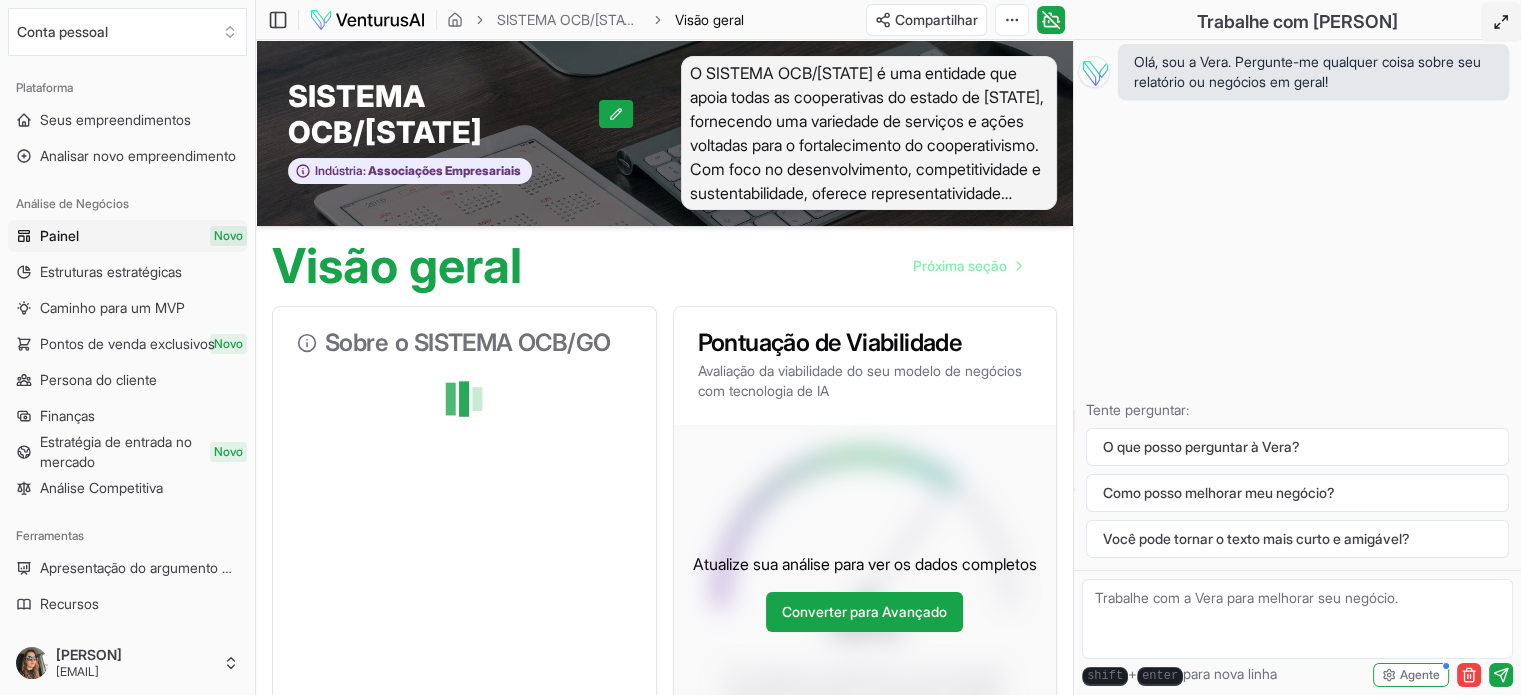 click on "Sobre  o SISTEMA OCB/GO Pontuação de Viabilidade Avaliação da viabilidade do seu modelo de negócios com tecnologia de IA 70 % A pontuação de viabilidade é uma pontuação proprietária baseada no modelo de negócios, tamanho do mercado, análise SWOT, PESTEL, Cinco Forças de Porter e outros fatores. Atualize sua análise para ver os dados completos Converter para Avançado Ver estratégia de entrada no mercado Últimas notícias Notícias e atualizações recentes do setor Lorem Ipsum Dolor Sit Amet Consectetur adipiscing elit, sed do eiusmod tempor incididunt ut labore et dolore magna aliqua. Fonte de amostra • 31 de dezembro de 2023 Ut Enim Ad Minim Veniam Quis nostrud exercitation ullamco laboris nisi ut aliquip ex ea comodo consequat. Notícias de espaço reservado • 1 de janeiro de 2024 Duis Aute Irure Dolor em Reprehenderit Voluptate velit esse cillum dolore eu fugiat nulla pariatur. Exemplo de feed • 2 de janeiro de 2024 Exceto Sint Occaecat Cupidatat Fonte de amostra • Ver Planos   #" at bounding box center (664, 1380) 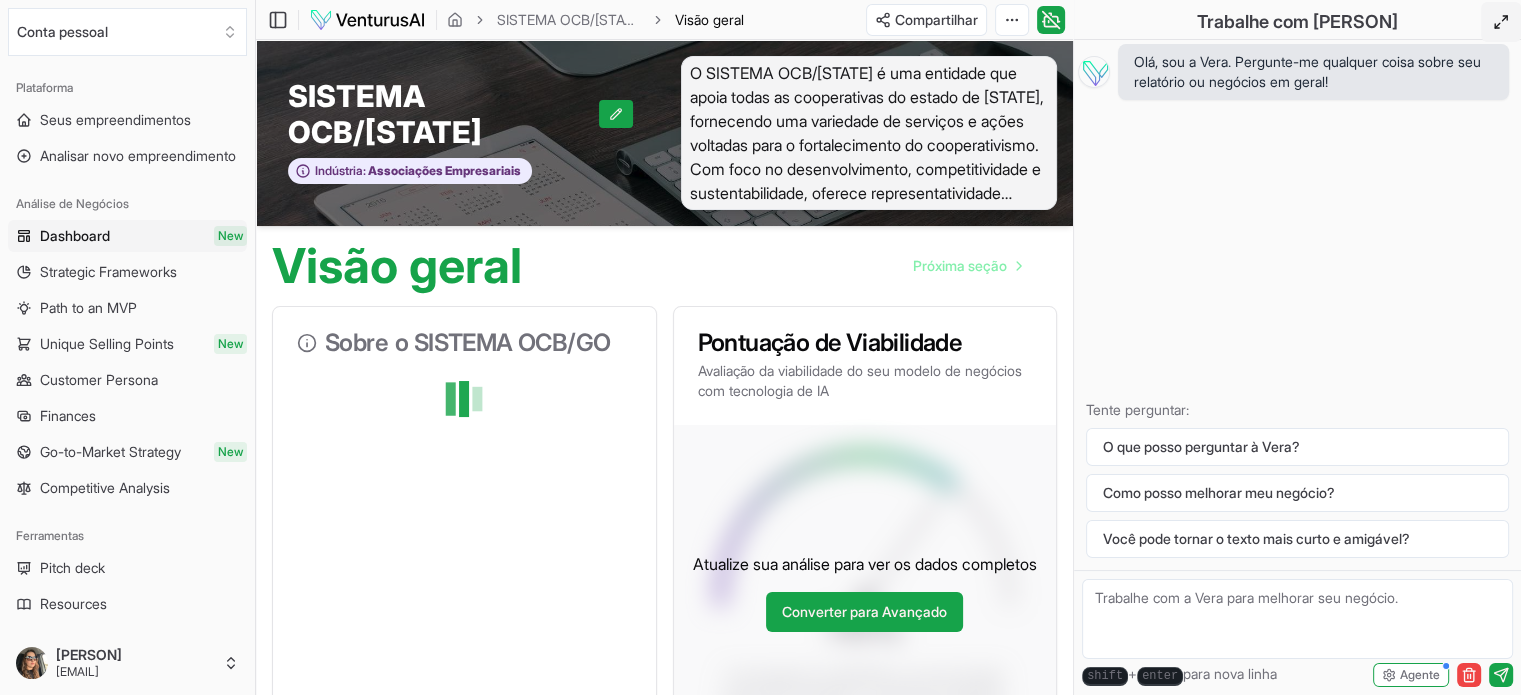 click on "Strategic Frameworks" at bounding box center (108, 272) 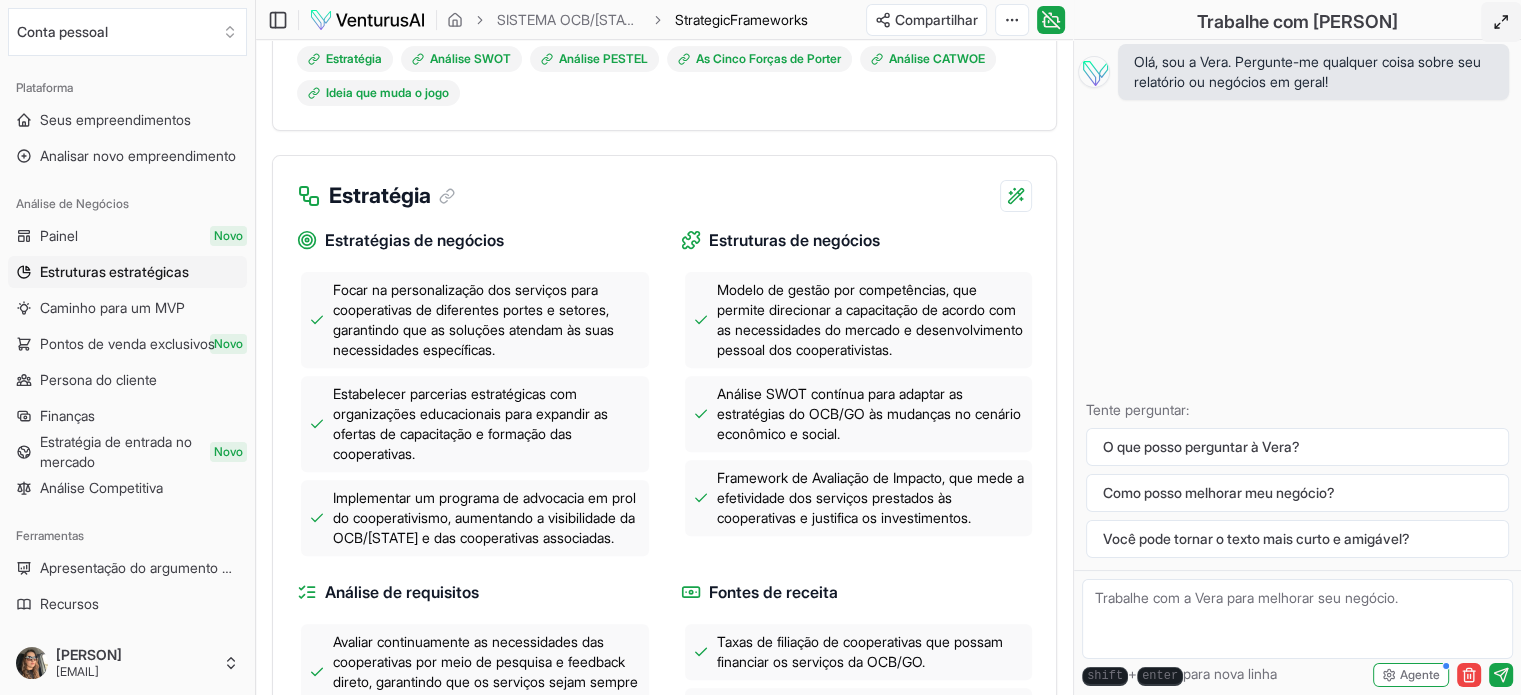 scroll, scrollTop: 700, scrollLeft: 0, axis: vertical 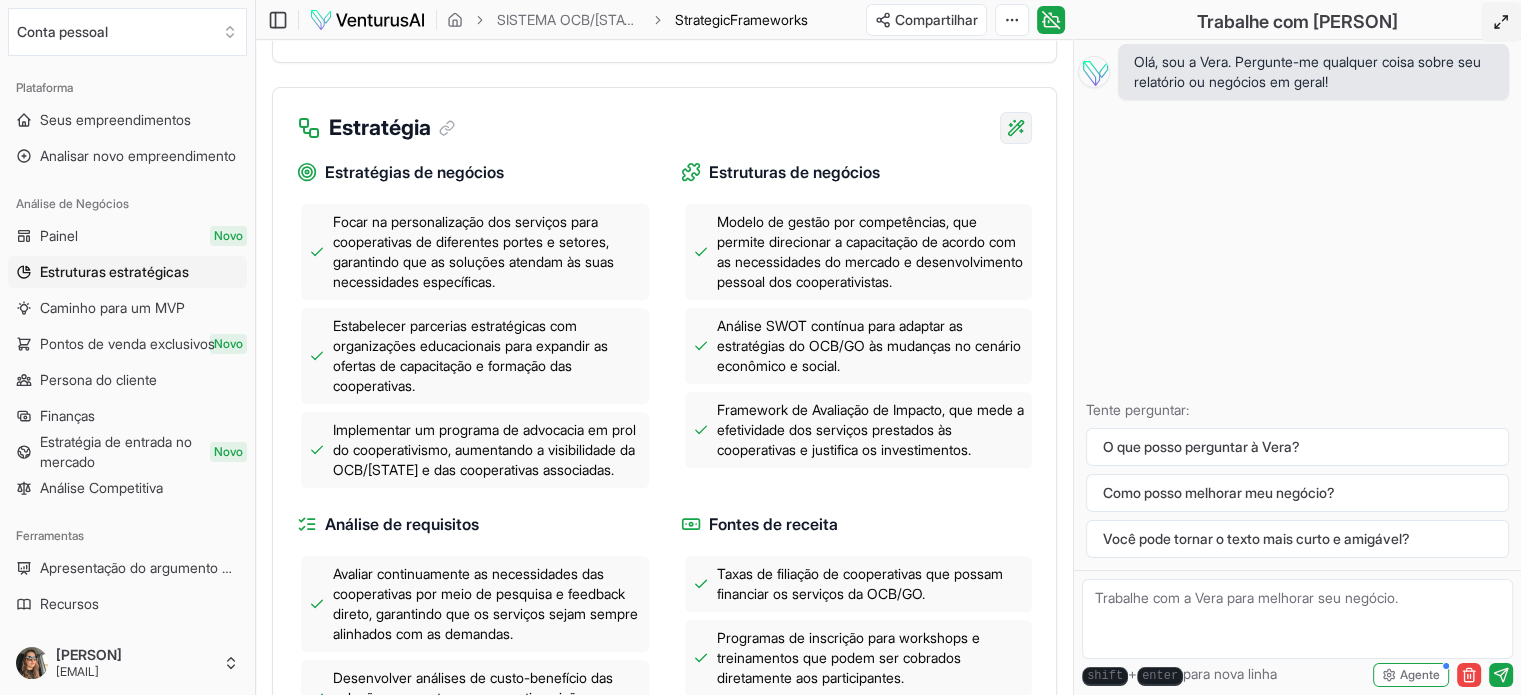 click on "Valorizamos sua privacidade Utilizamos cookies para aprimorar sua experiência de navegação, veicular anúncios ou conteúdo personalizado e analisar nosso tráfego. Ao clicar em "Aceitar todos", você concorda com o uso de cookies. Personalizar    Aceitar tudo Personalizar preferências de consentimento   Utilizamos cookies para ajudar você a navegar com eficiência e executar determinadas funções. Você encontrará informações detalhadas sobre todos os cookies em cada categoria de consentimento abaixo. The cookies that are categorized as "Necessary" are stored on your browser as they are essential for enabling the basic functionalities of the site. ...  Show more Necessary Always Active Necessary cookies are required to enable the basic features of this site, such as providing secure log-in or adjusting your consent preferences. These cookies do not store any personally identifiable data. Cookie cookieyes-consent Duration 1 year Description Cookie __cf_bm Duration 1 hour Description Cookie _cfuvid" at bounding box center [760, -353] 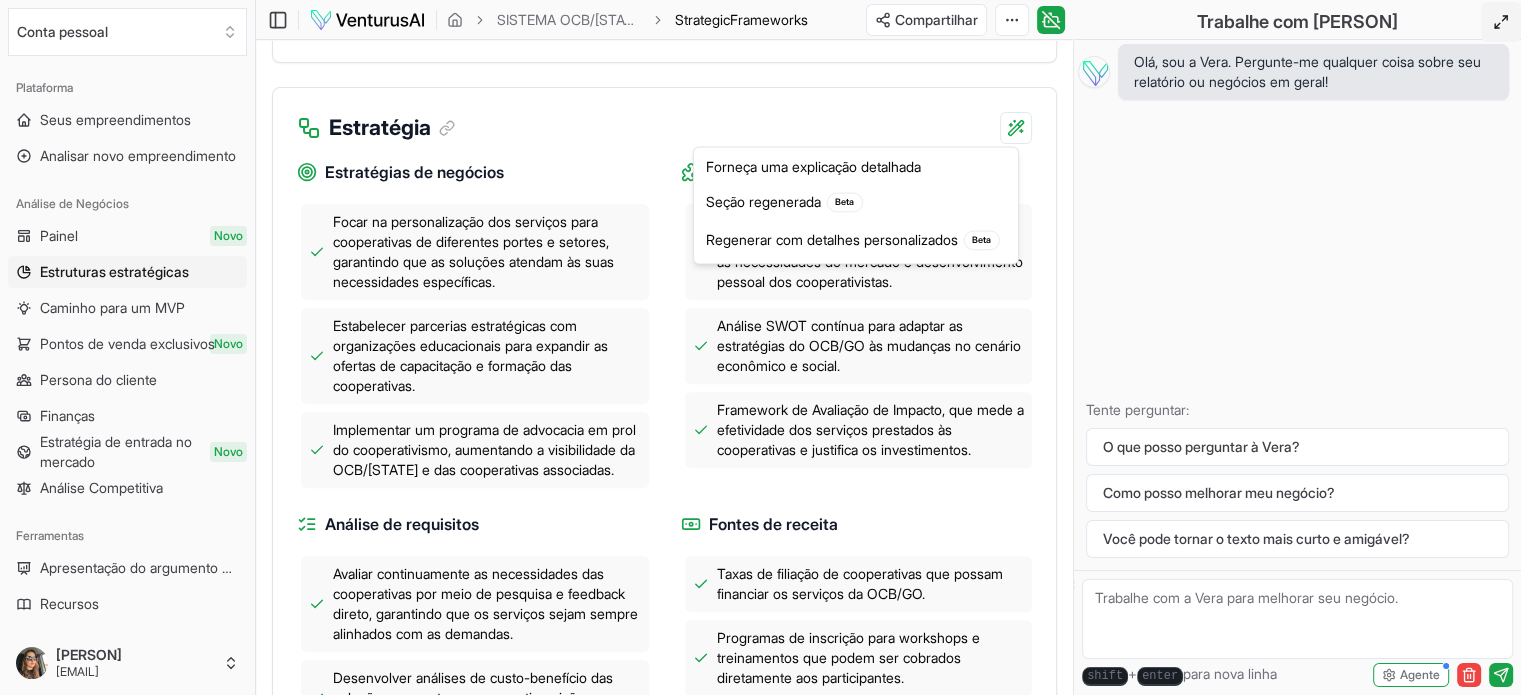 click on "Valorizamos sua privacidade Utilizamos cookies para aprimorar sua experiência de navegação, veicular anúncios ou conteúdo personalizado e analisar nosso tráfego. Ao clicar em "Aceitar todos", você concorda com o uso de cookies. Personalizar    Aceitar tudo Personalizar preferências de consentimento   Utilizamos cookies para ajudar você a navegar com eficiência e executar determinadas funções. Você encontrará informações detalhadas sobre todos os cookies em cada categoria de consentimento abaixo. The cookies that are categorized as "Necessary" are stored on your browser as they are essential for enabling the basic functionalities of the site. ...  Show more Necessary Always Active Necessary cookies are required to enable the basic features of this site, such as providing secure log-in or adjusting your consent preferences. These cookies do not store any personally identifiable data. Cookie cookieyes-consent Duration 1 year Description Cookie __cf_bm Duration 1 hour Description Cookie _cfuvid" at bounding box center [760, -353] 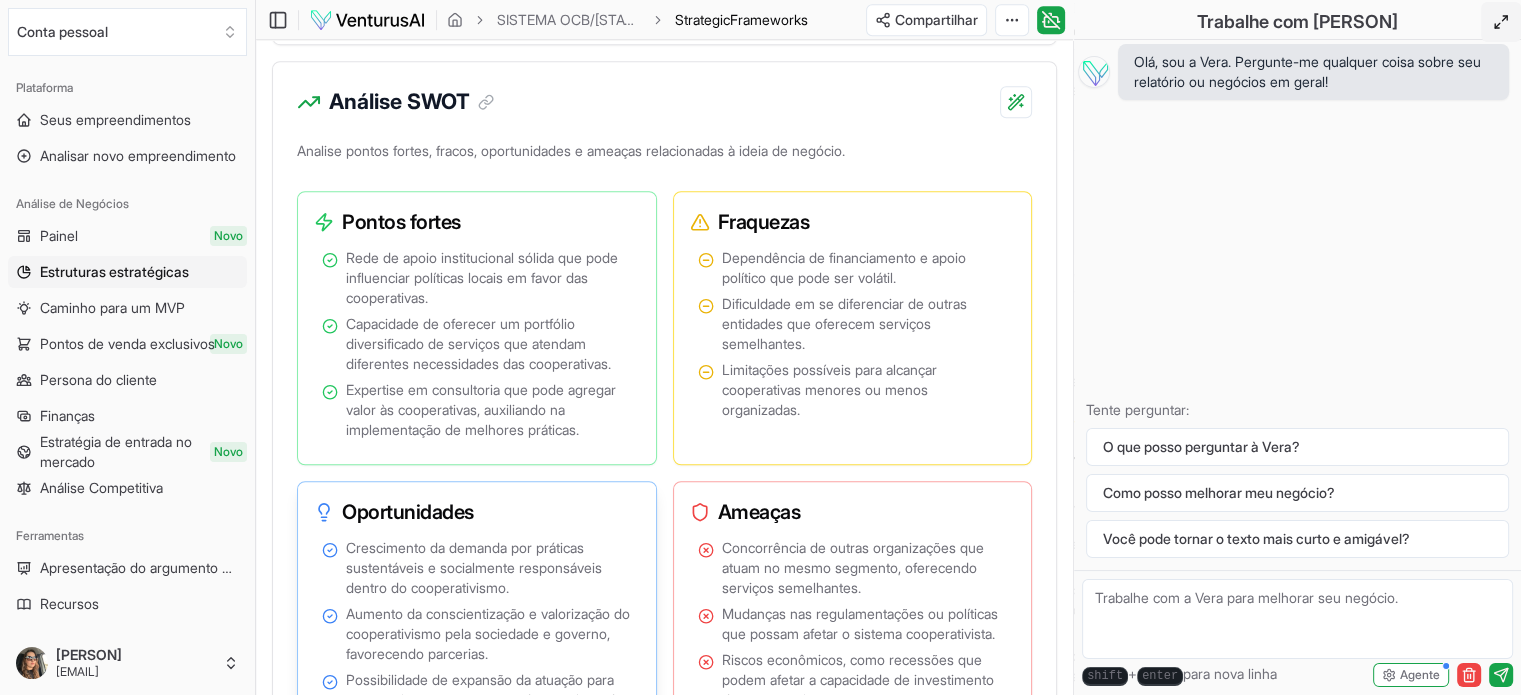 scroll, scrollTop: 1900, scrollLeft: 0, axis: vertical 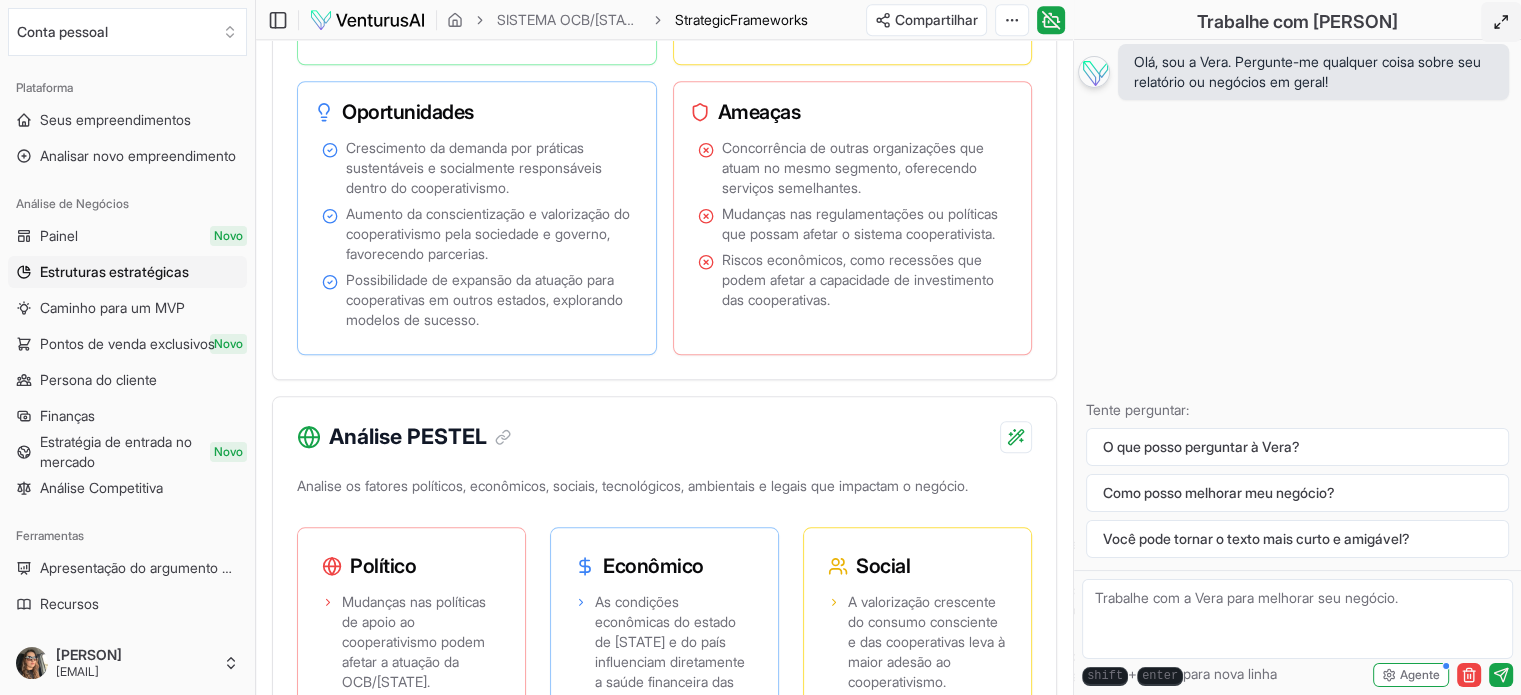 click at bounding box center (1094, 72) 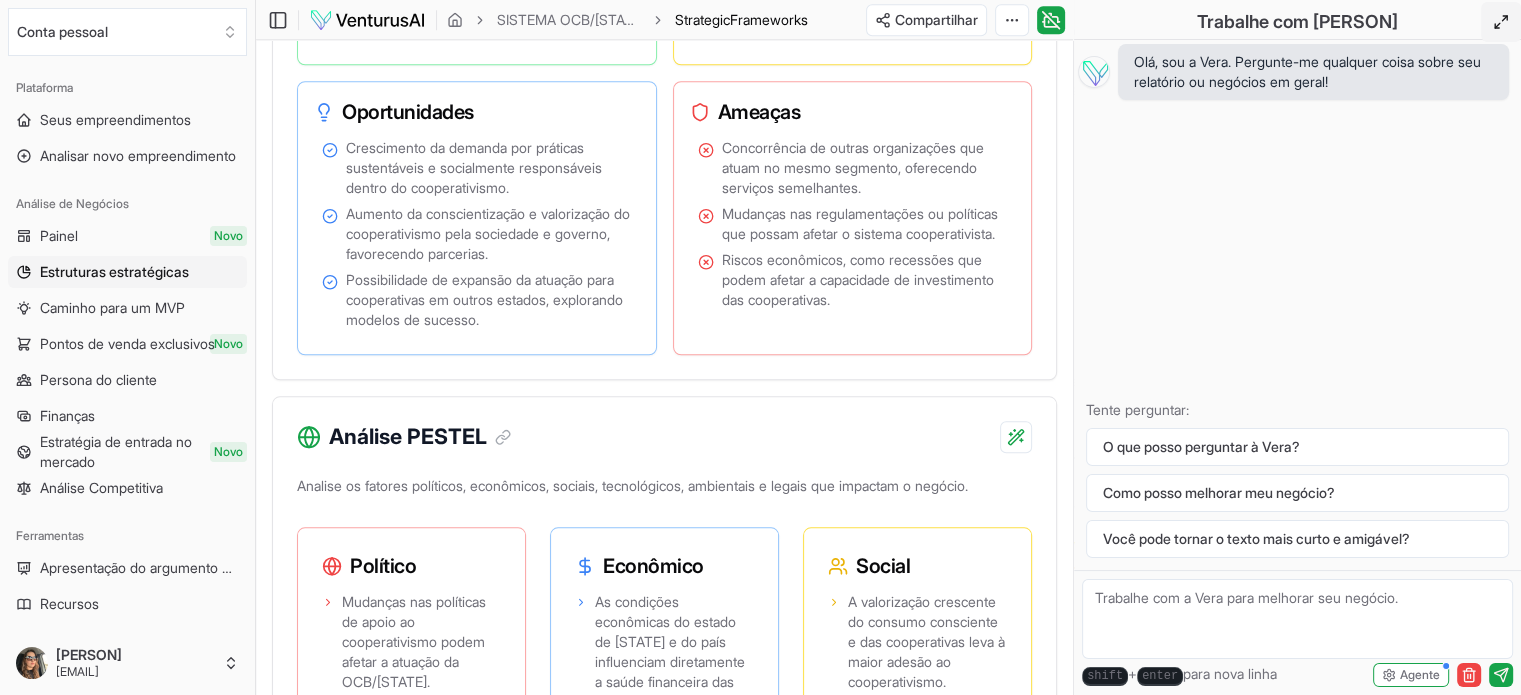 click on "Introdução O sistema OCB/GO é uma iniciativa voltada para atender cooperativas em [STATE], promovendo um robusto conjunto de serviços e ações que visam fortalecer o cooperativismo no estado. Enquanto a proposta de realização da representação institucional e oferta de soluções de gestão, consultoria e capacitação é positiva, é necessário avaliar seu potencial de soluções. Para que a OCB/GO seja bem-sucedida, é necessário enfrentar o desafio da diversidade das cooperativas, variando de tamanho e foco, e a necessidade de personalizar as soluções oferecidas para atender a um público tão amplo. Além disso, a saturação do mercado com iniciativas semelhantes pode significar que a OCB/GO terá dificuldades em se destacar. Portanto, deve-se ter um plano estratégico claro e inovador para se diferenciar. Estratégia Análise SWOT Análise PESTEL As Cinco Forças de Porter Análise CATWOE Ideia que muda o jogo Estratégia Estratégias de negócios Estruturas de negócios Fontes de receita" at bounding box center (664, 1143) 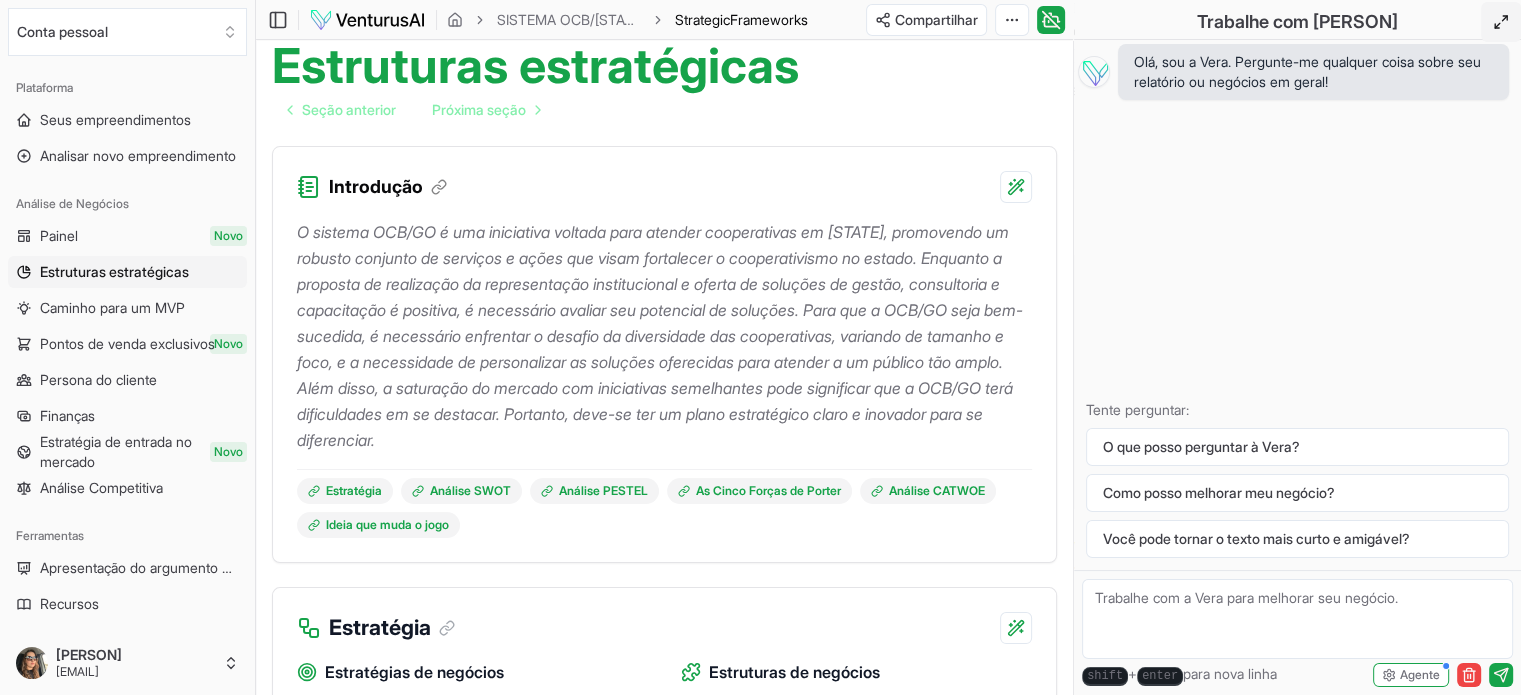 scroll, scrollTop: 0, scrollLeft: 0, axis: both 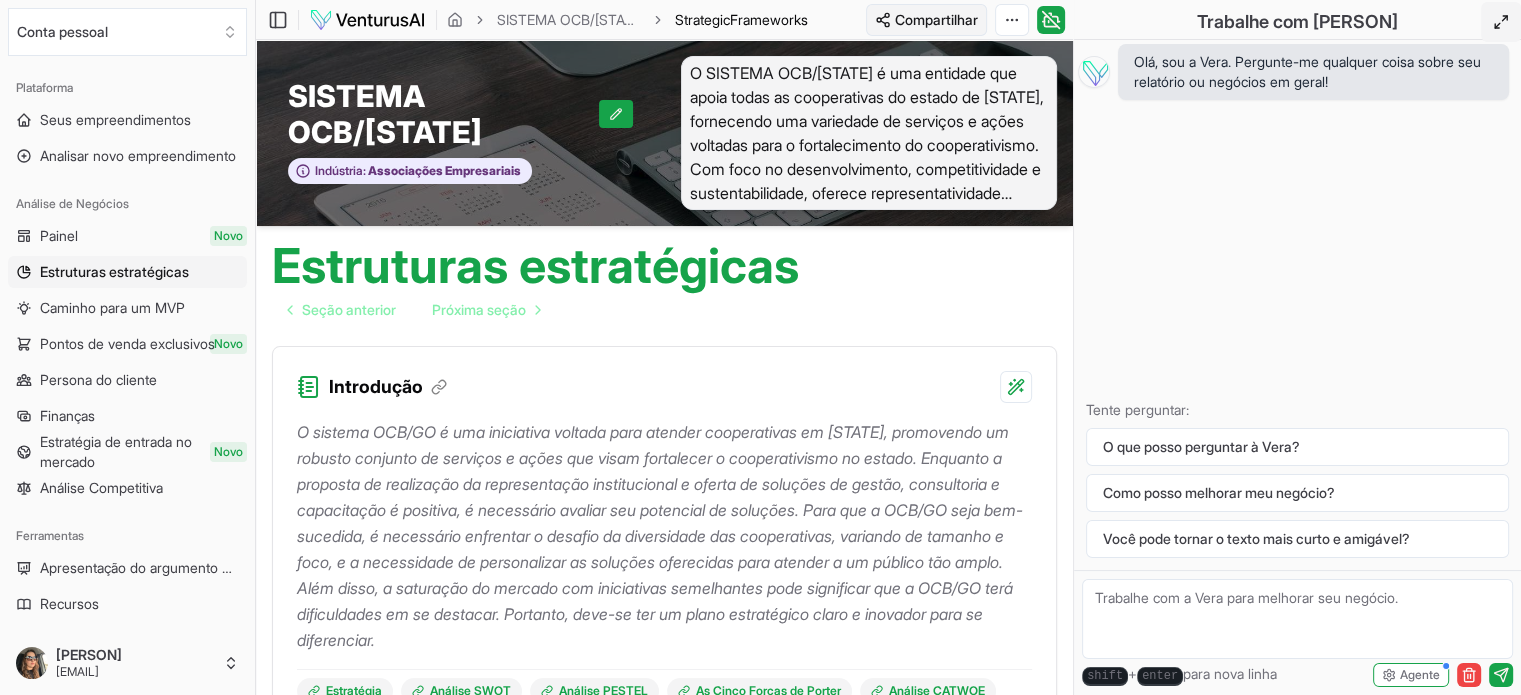 click on "Valorizamos sua privacidade Utilizamos cookies para aprimorar sua experiência de navegação, veicular anúncios ou conteúdo personalizado e analisar nosso tráfego. Ao clicar em "Aceitar todos", você concorda com o uso de cookies. Personalizar    Aceitar tudo Personalizar preferências de consentimento   Utilizamos cookies para ajudar você a navegar com eficiência e executar determinadas funções. Você encontrará informações detalhadas sobre todos os cookies em cada categoria de consentimento abaixo. The cookies that are categorized as "Necessary" are stored on your browser as they are essential for enabling the basic functionalities of the site. ...  Show more Necessary Always Active Necessary cookies are required to enable the basic features of this site, such as providing secure log-in or adjusting your consent preferences. These cookies do not store any personally identifiable data. Cookie cookieyes-consent Duration 1 year Description Cookie __cf_bm Duration 1 hour Description Cookie _cfuvid" at bounding box center [760, 347] 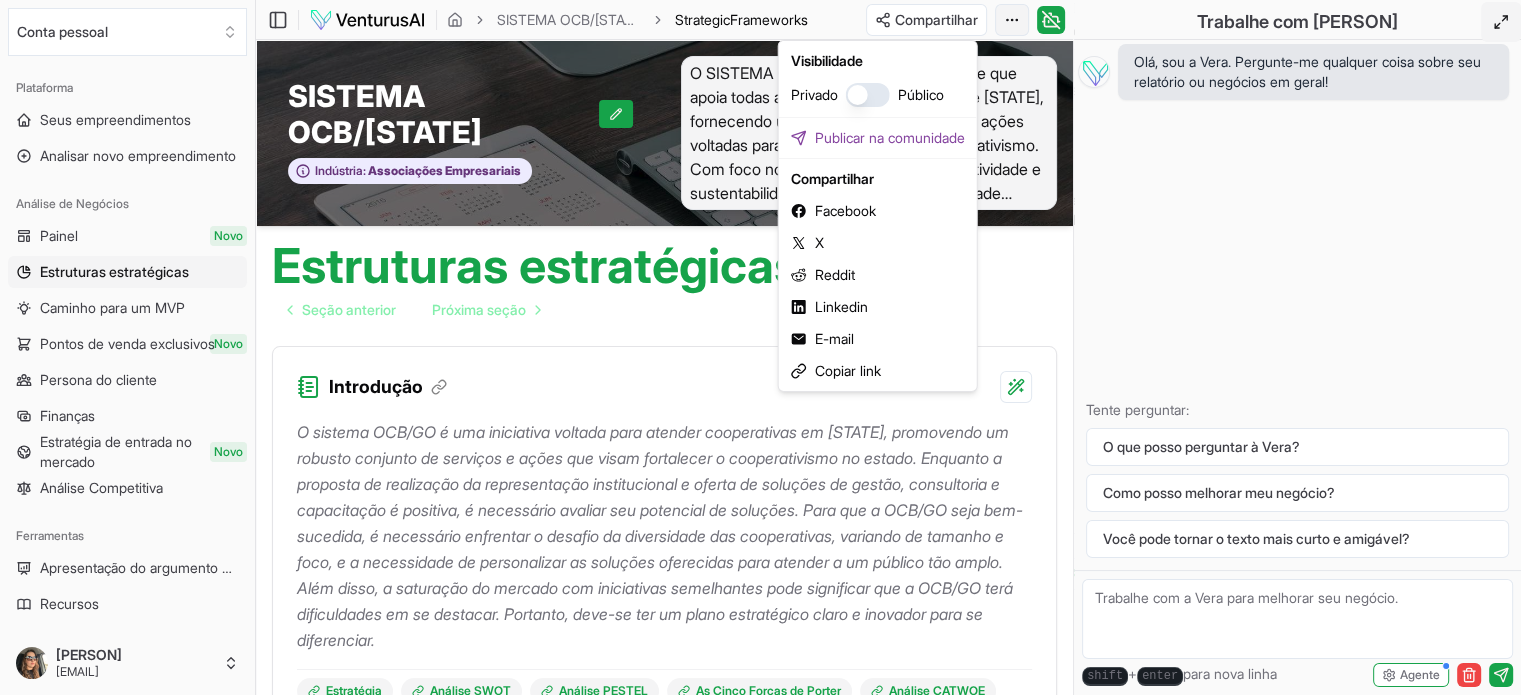 click on "Valorizamos sua privacidade Utilizamos cookies para aprimorar sua experiência de navegação, veicular anúncios ou conteúdo personalizado e analisar nosso tráfego. Ao clicar em "Aceitar todos", você concorda com o uso de cookies. Personalizar    Aceitar tudo Personalizar preferências de consentimento   Utilizamos cookies para ajudar você a navegar com eficiência e executar determinadas funções. Você encontrará informações detalhadas sobre todos os cookies em cada categoria de consentimento abaixo. The cookies that are categorized as "Necessary" are stored on your browser as they are essential for enabling the basic functionalities of the site. ...  Show more Necessary Always Active Necessary cookies are required to enable the basic features of this site, such as providing secure log-in or adjusting your consent preferences. These cookies do not store any personally identifiable data. Cookie cookieyes-consent Duration 1 year Description Cookie __cf_bm Duration 1 hour Description Cookie _cfuvid" at bounding box center (760, 347) 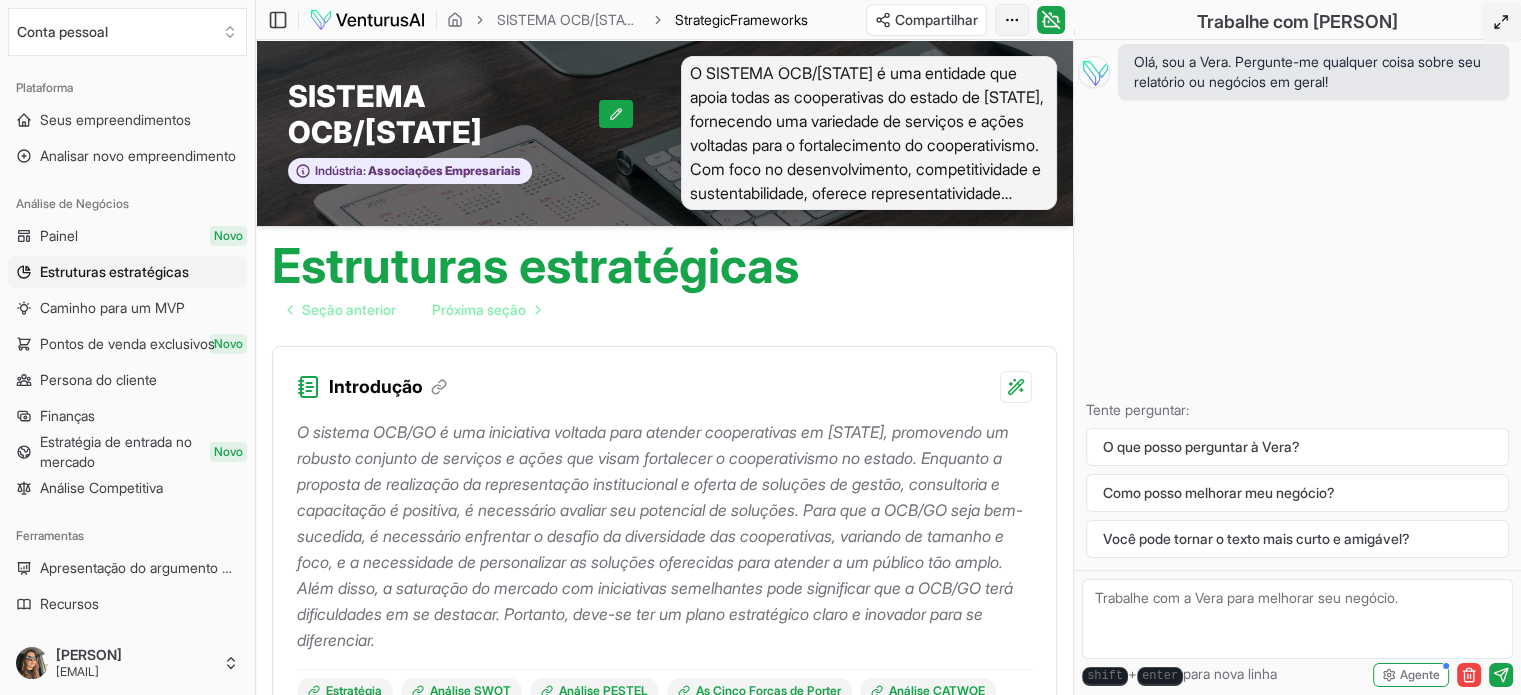 click on "Valorizamos sua privacidade Utilizamos cookies para aprimorar sua experiência de navegação, veicular anúncios ou conteúdo personalizado e analisar nosso tráfego. Ao clicar em "Aceitar todos", você concorda com o uso de cookies. Personalizar    Aceitar tudo Personalizar preferências de consentimento   Utilizamos cookies para ajudar você a navegar com eficiência e executar determinadas funções. Você encontrará informações detalhadas sobre todos os cookies em cada categoria de consentimento abaixo. The cookies that are categorized as "Necessary" are stored on your browser as they are essential for enabling the basic functionalities of the site. ...  Show more Necessary Always Active Necessary cookies are required to enable the basic features of this site, such as providing secure log-in or adjusting your consent preferences. These cookies do not store any personally identifiable data. Cookie cookieyes-consent Duration 1 year Description Cookie __cf_bm Duration 1 hour Description Cookie _cfuvid" at bounding box center (760, 347) 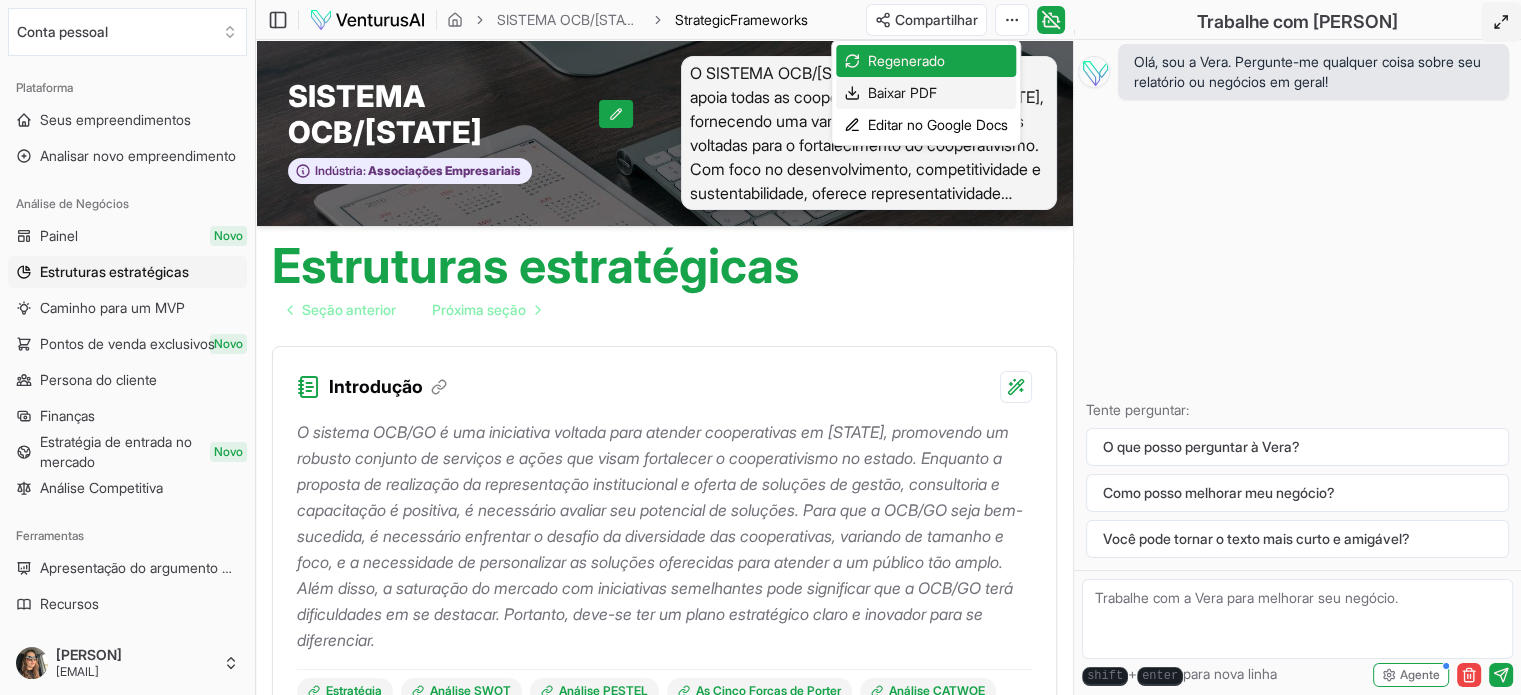 click on "Baixar PDF" at bounding box center [902, 92] 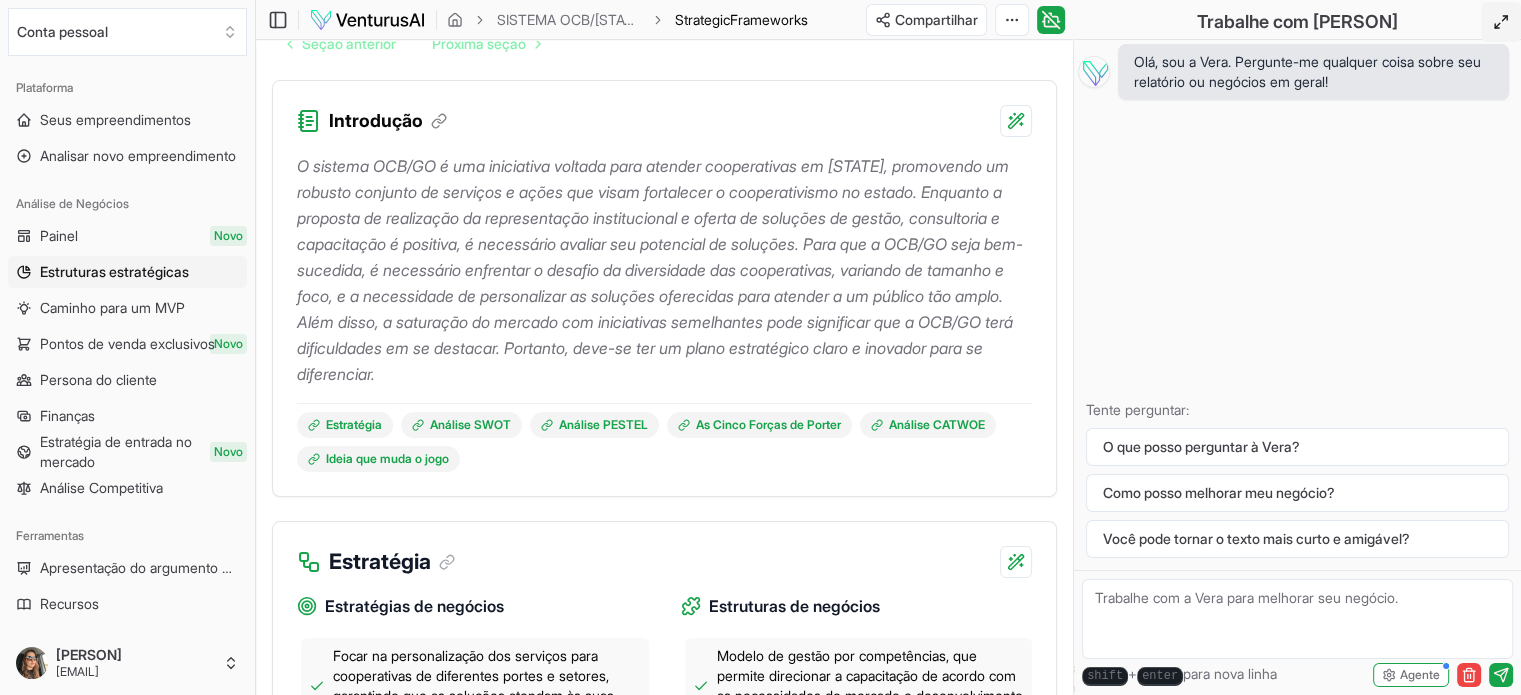 scroll, scrollTop: 400, scrollLeft: 0, axis: vertical 